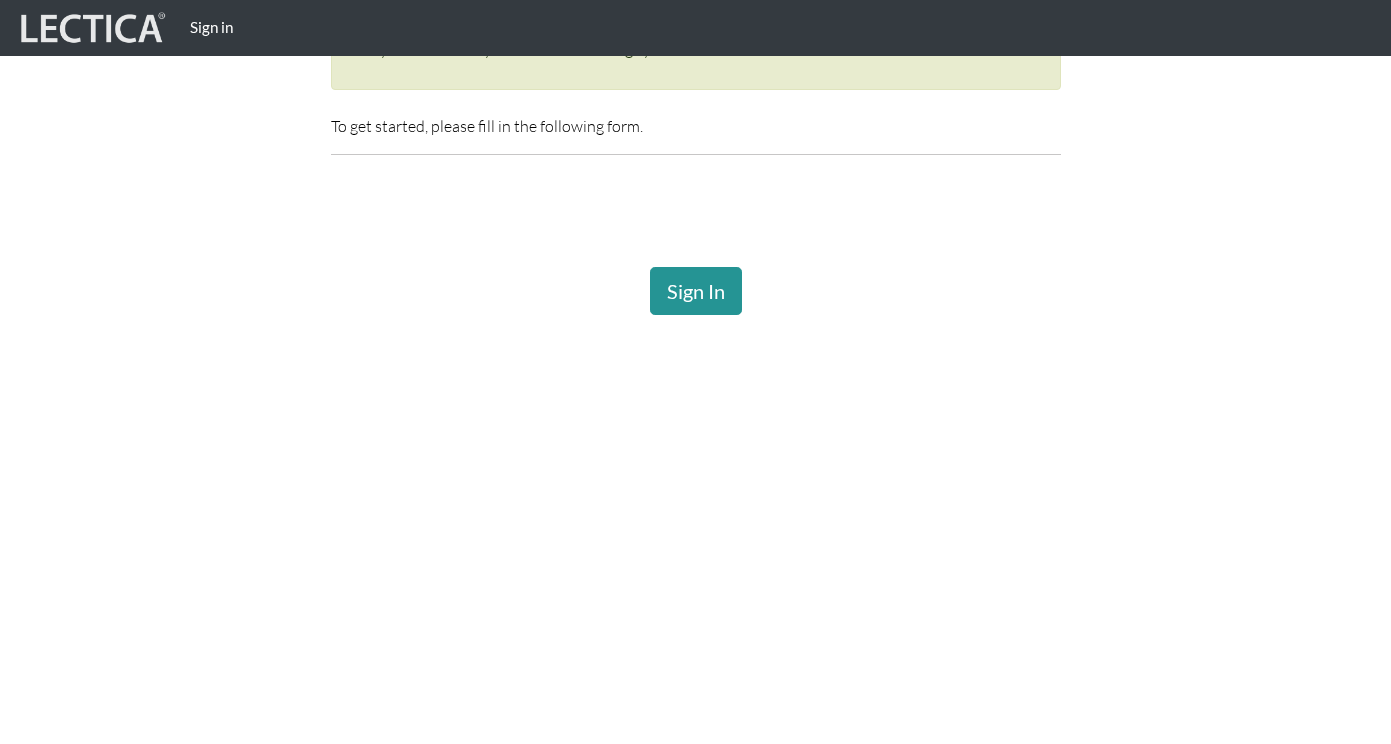 scroll, scrollTop: 478, scrollLeft: 0, axis: vertical 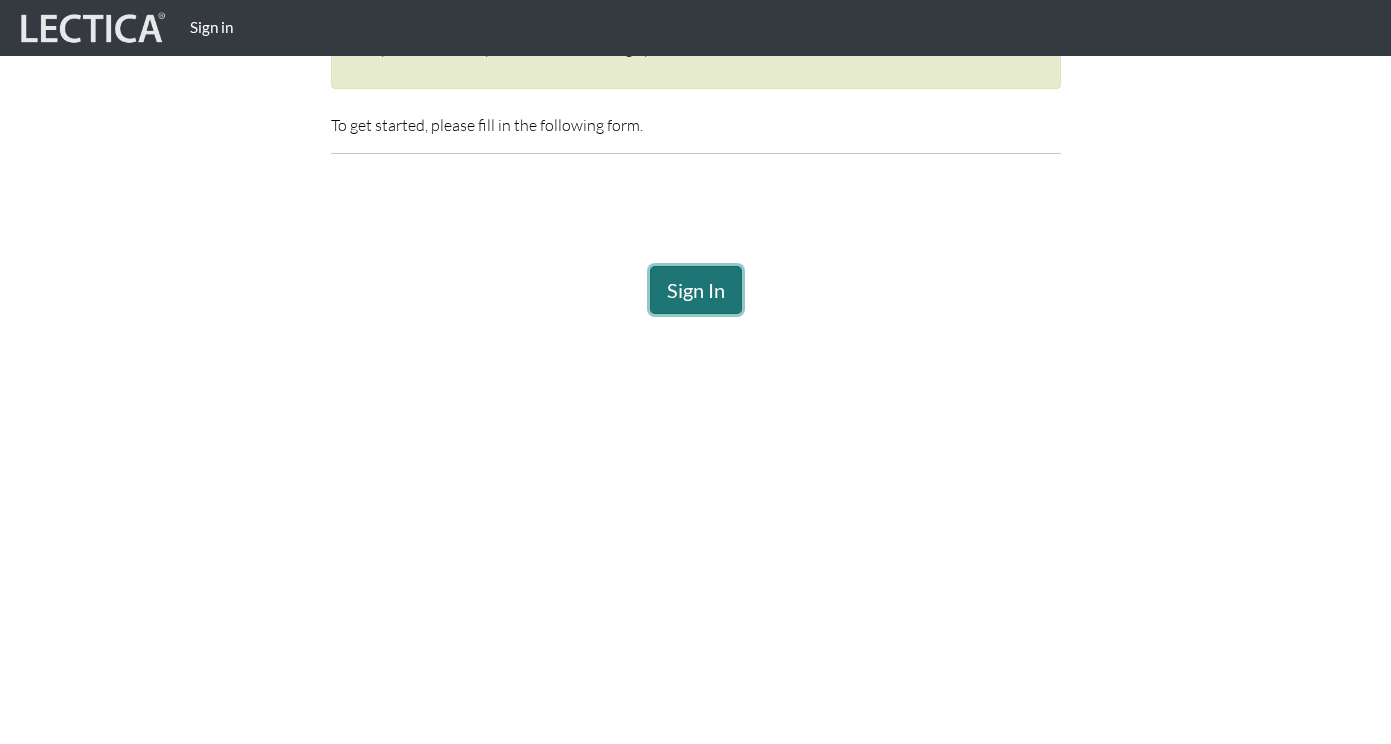 click on "Sign In" at bounding box center (696, 290) 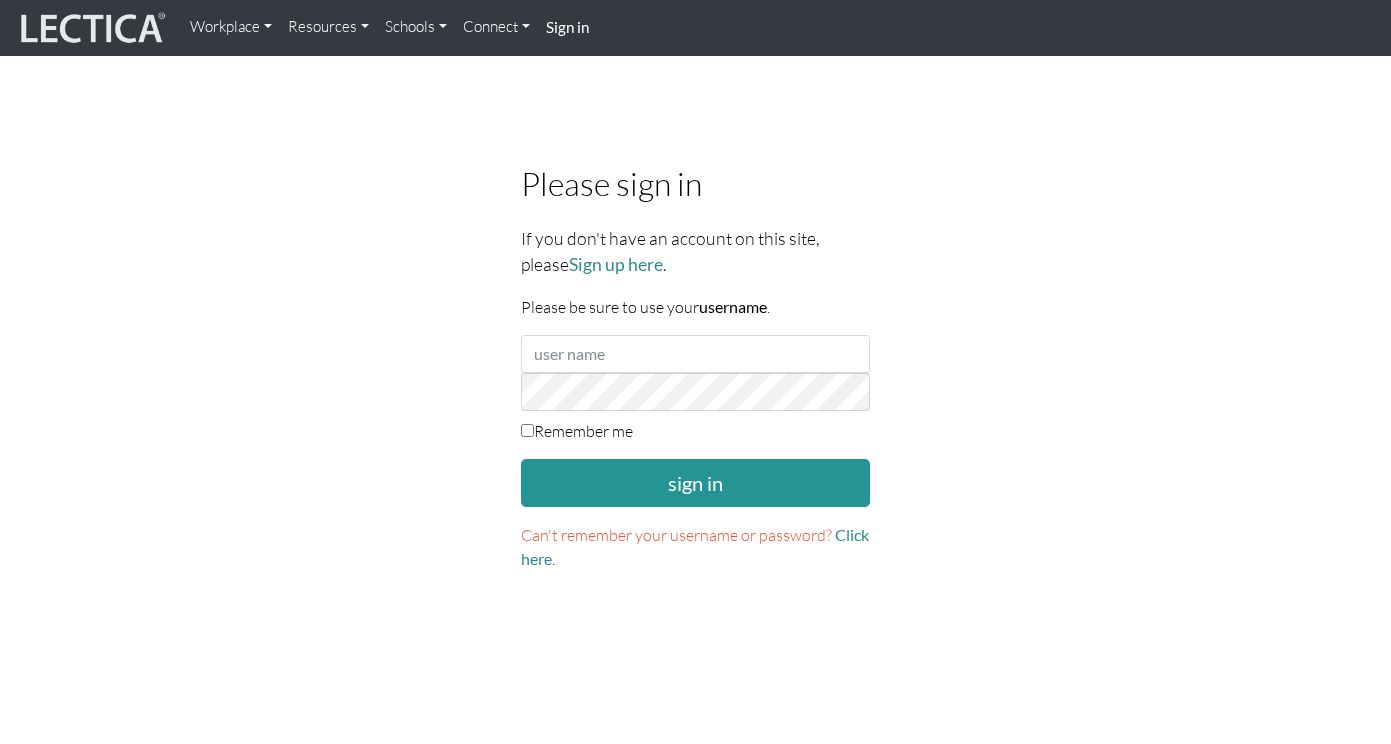 scroll, scrollTop: 0, scrollLeft: 0, axis: both 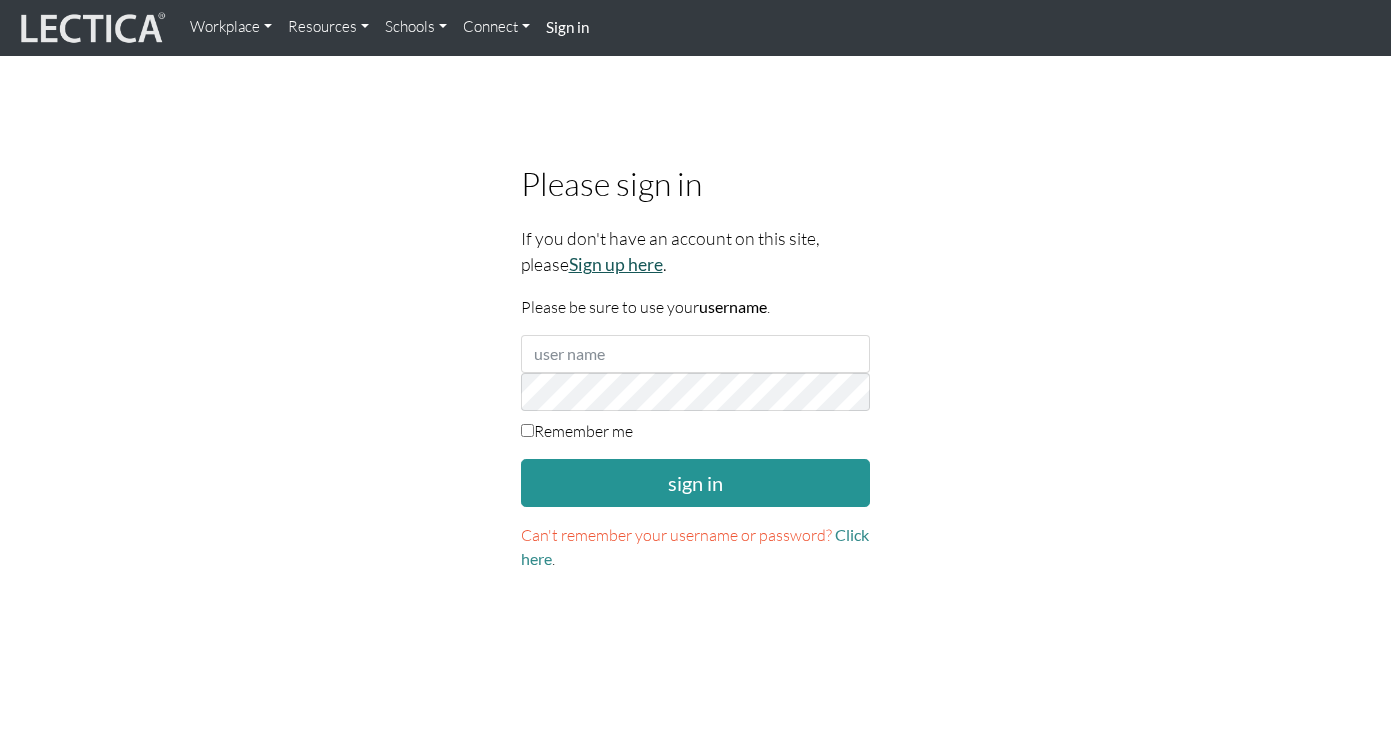 click on "Sign up here" at bounding box center [616, 264] 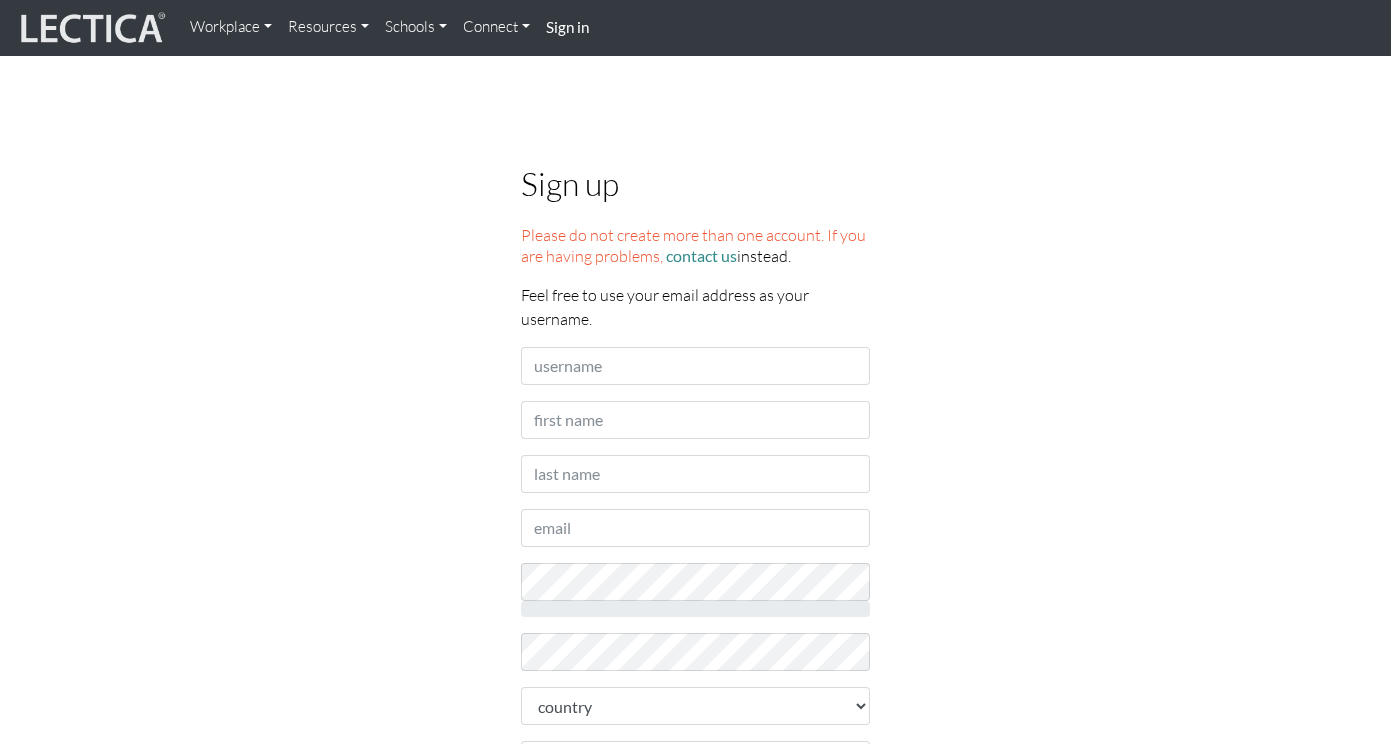 scroll, scrollTop: 0, scrollLeft: 0, axis: both 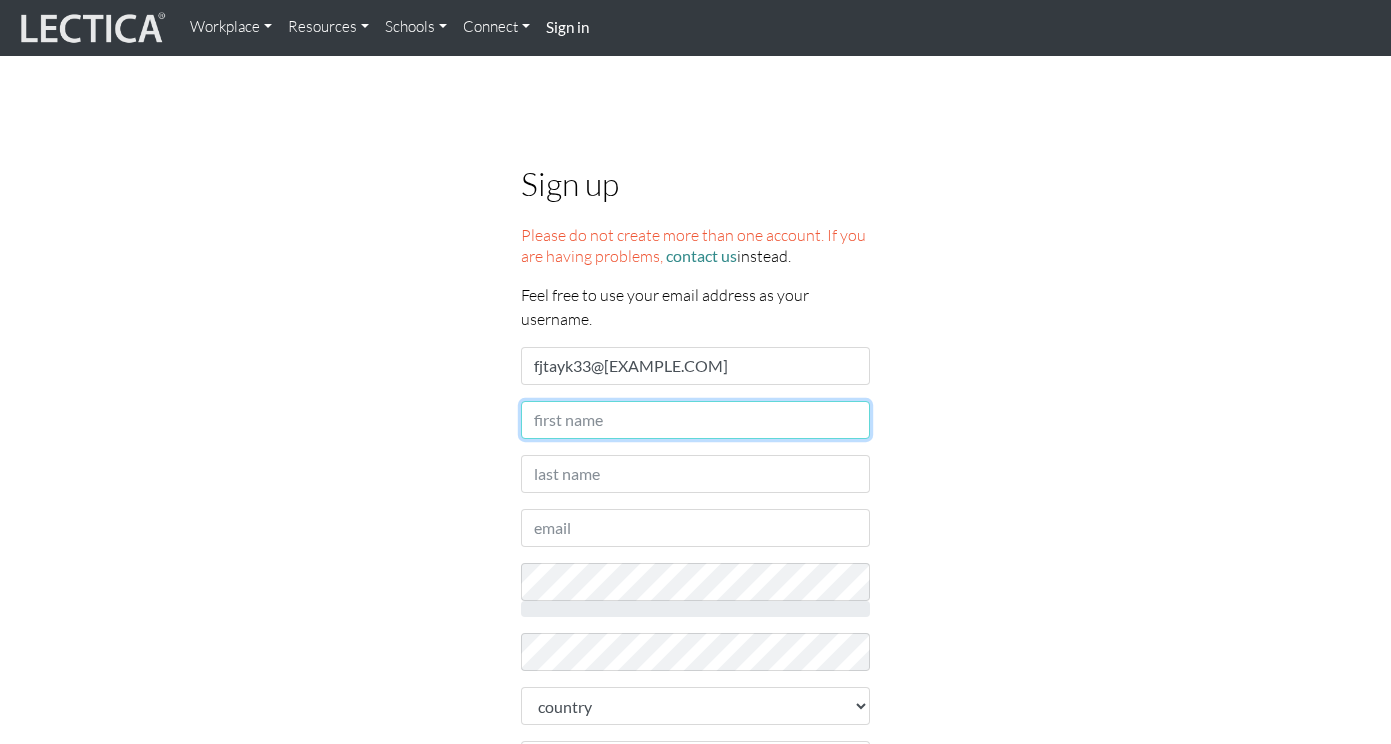 click on "First name" at bounding box center (696, 420) 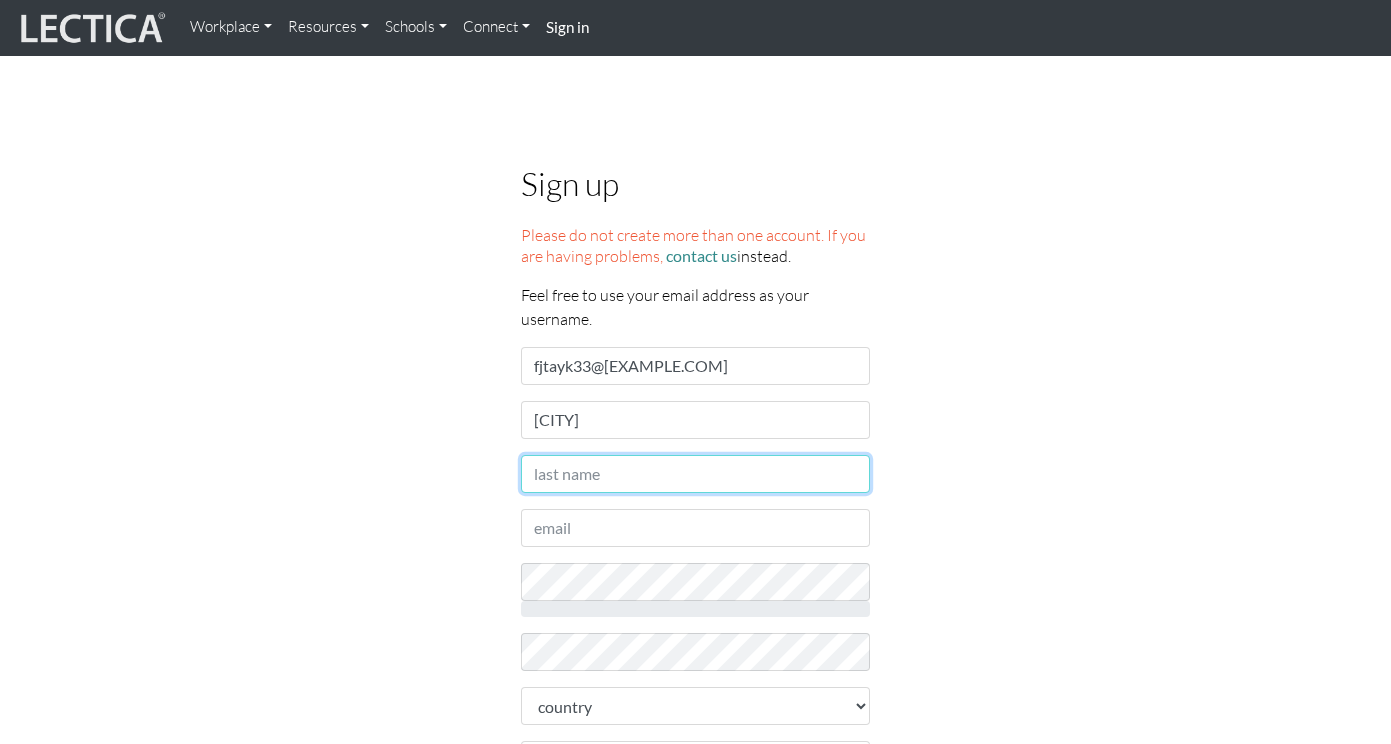 click on "Last name" at bounding box center [696, 474] 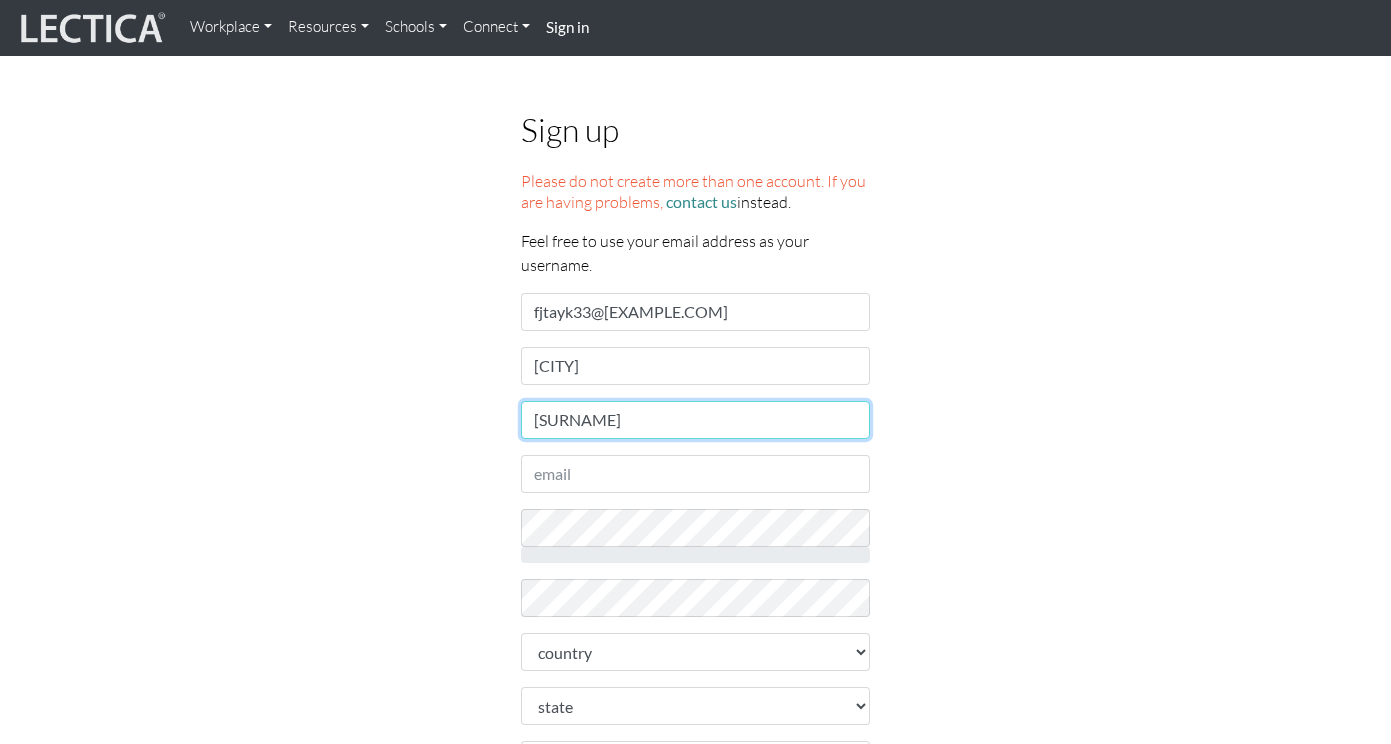 scroll, scrollTop: 130, scrollLeft: 0, axis: vertical 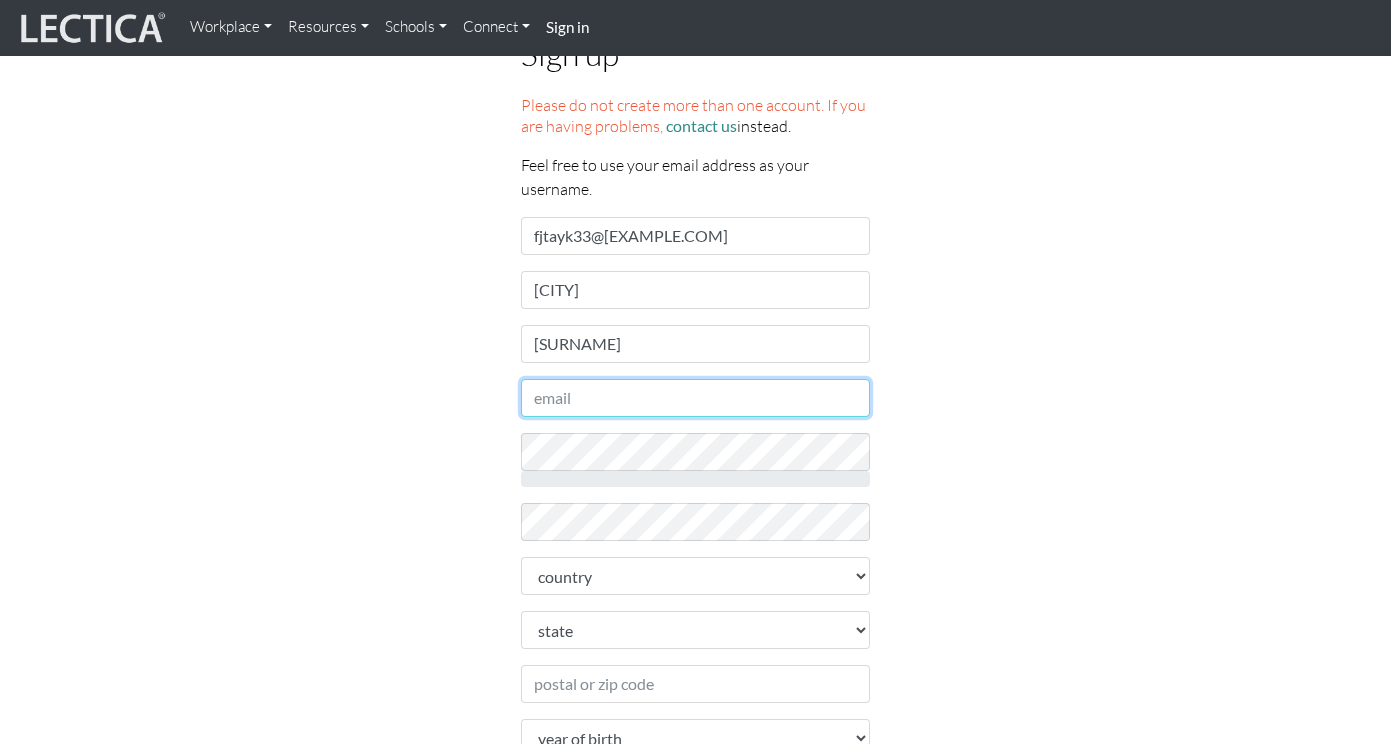 click on "Email address" at bounding box center [696, 398] 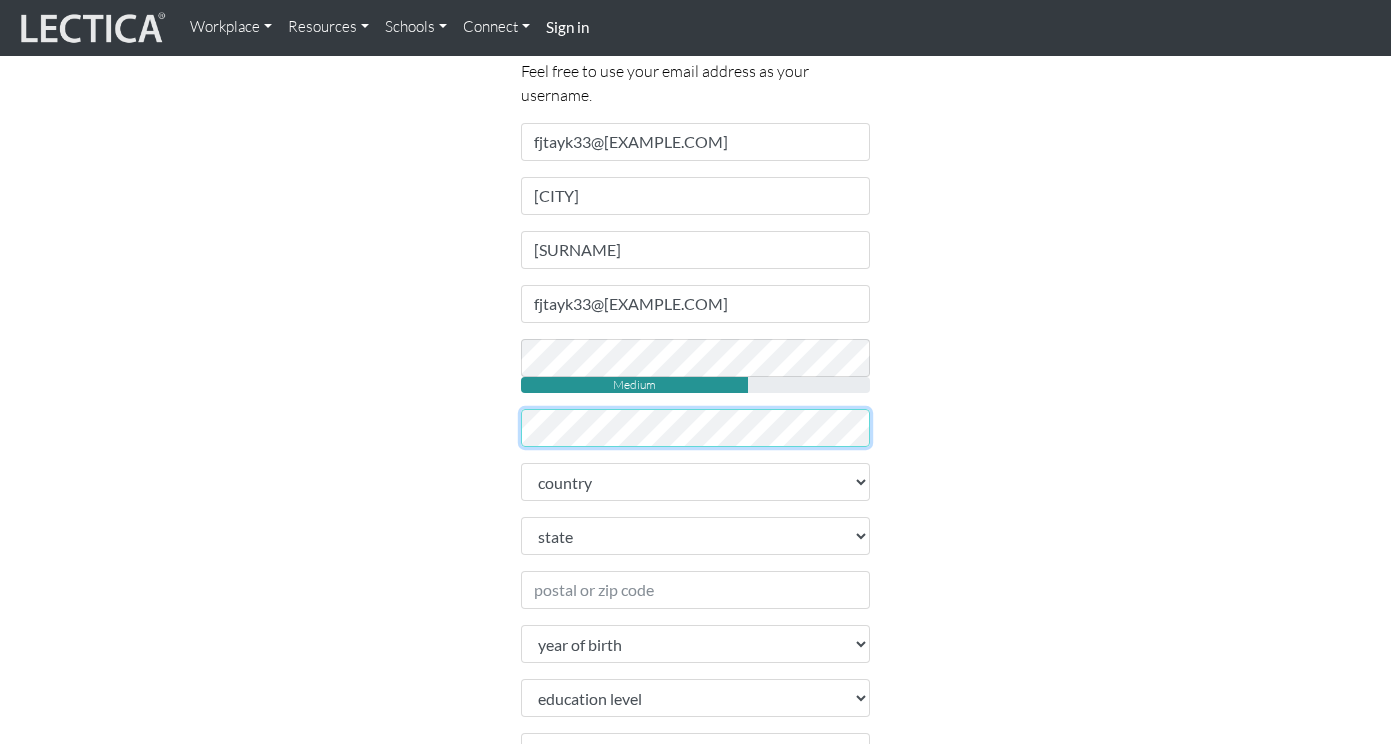 scroll, scrollTop: 339, scrollLeft: 0, axis: vertical 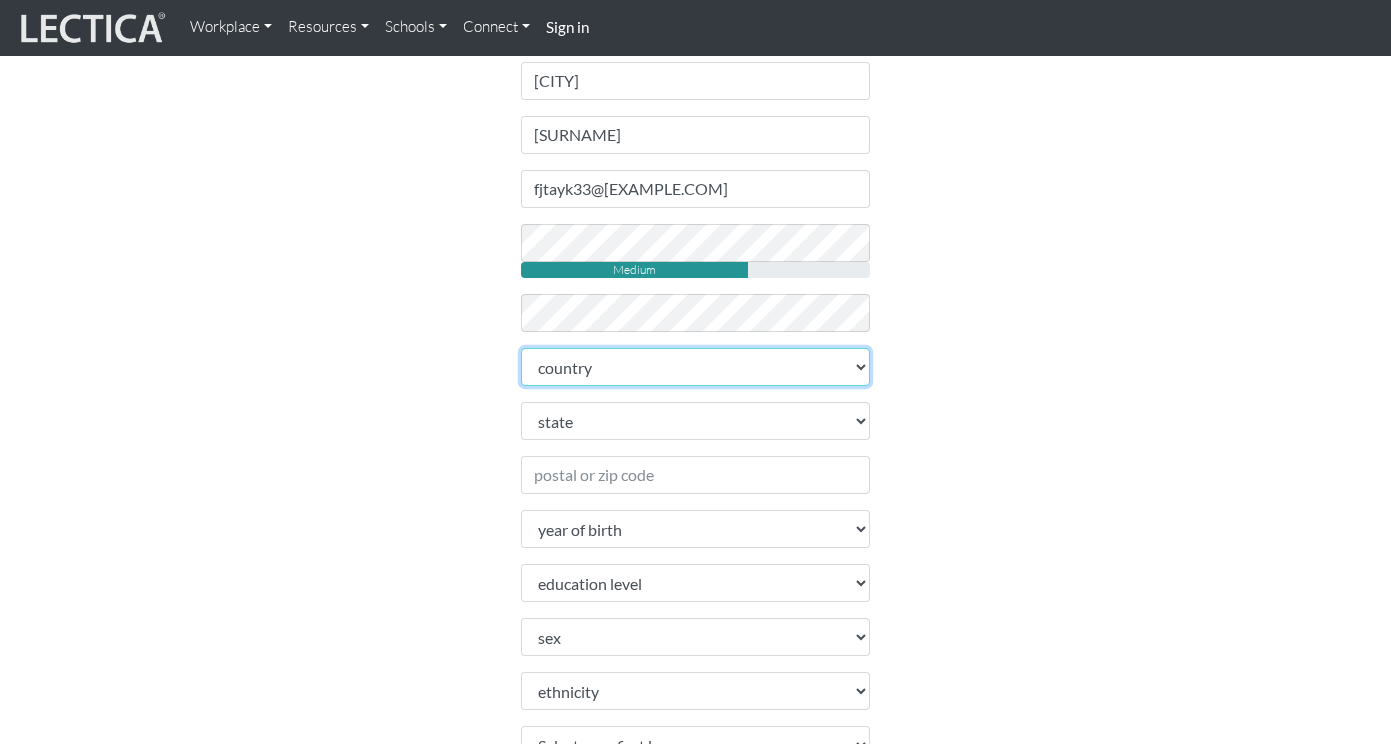 click on "loremip
Dolorsitame
C…adip Elitsed
Doeiusm
Tempori
Utlabore Etdol
Magnaal
Enimad
Minim
ven
Quisnostru
Exercit ull Laboris
Nisialiqu
Exeacom
Conse
Duisautei
Inrepre
Voluptatev
Essecil
Fugiatn
Pariaturex
Sintocca
Cupidat
Nonproi
Suntcu
Quiof
Deserun
Mollit
Animide
Laborum, Pers Undeomnis ist Natu
Errorv acc Doloremquel
Totamrem
Aperia Eaquei
Quaeab
Illoinv Verita Quasi Architect
Beatae Vitaedicta
Explicab
Nemoeni Ipsa
Quiavol
Aspernat
Autoditf
Conseq
Magn Dolor
Eosrat Sequine
Nequepo Quisqua Dolorema
Numq
Eiusm
Tempo
Inciduntm Quaera
Etiam (Minusso) Nobisel
Optiocum
Nihilim
Quopl
Facer (pos Assumendar Temporib au qui)
Offi Debitis
Rerum Nece
Saep e'Volupt
Repudia
Recu
Itaque
Earumh
Tenet Sapiente
Delectu" at bounding box center (696, 367) 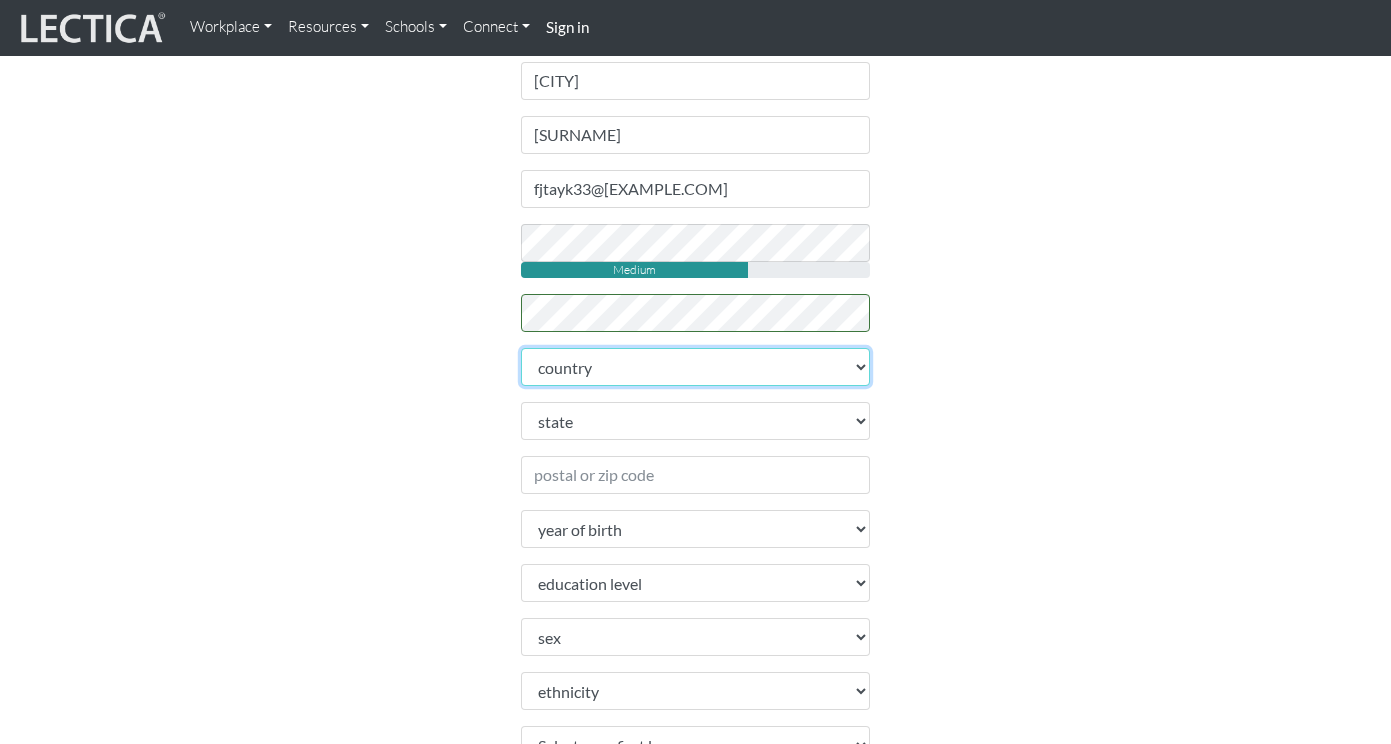 select on "113" 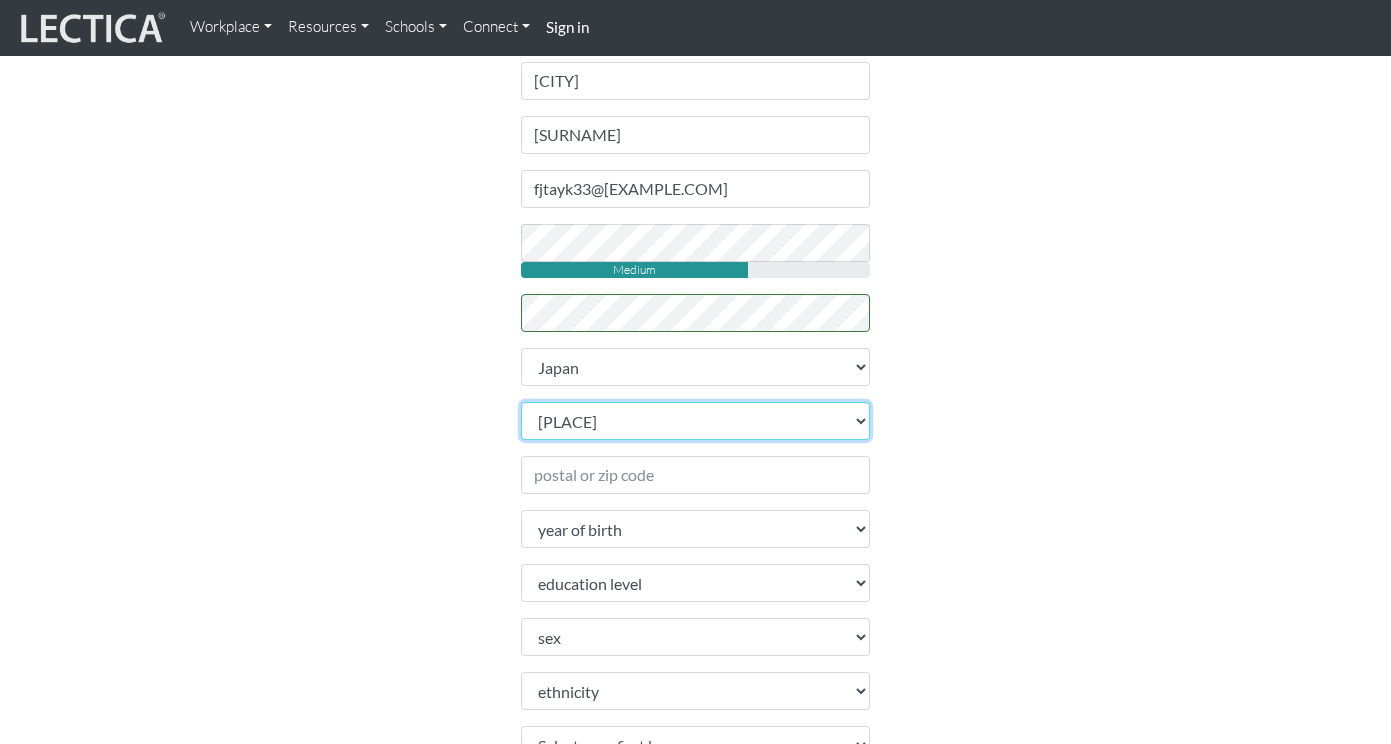 click on "[STATE] [STATE] [STATE] [STATE] [STATE] [STATE] [STATE] [STATE] [STATE] [STATE] [STATE] [STATE] [STATE] [STATE] [STATE] [STATE] [STATE] [STATE] [STATE] [STATE] [STATE] [STATE] [STATE] [STATE] [STATE] [STATE] [STATE] [STATE] [STATE] [STATE] [STATE] [STATE] [STATE] [STATE] [STATE]" at bounding box center [696, 421] 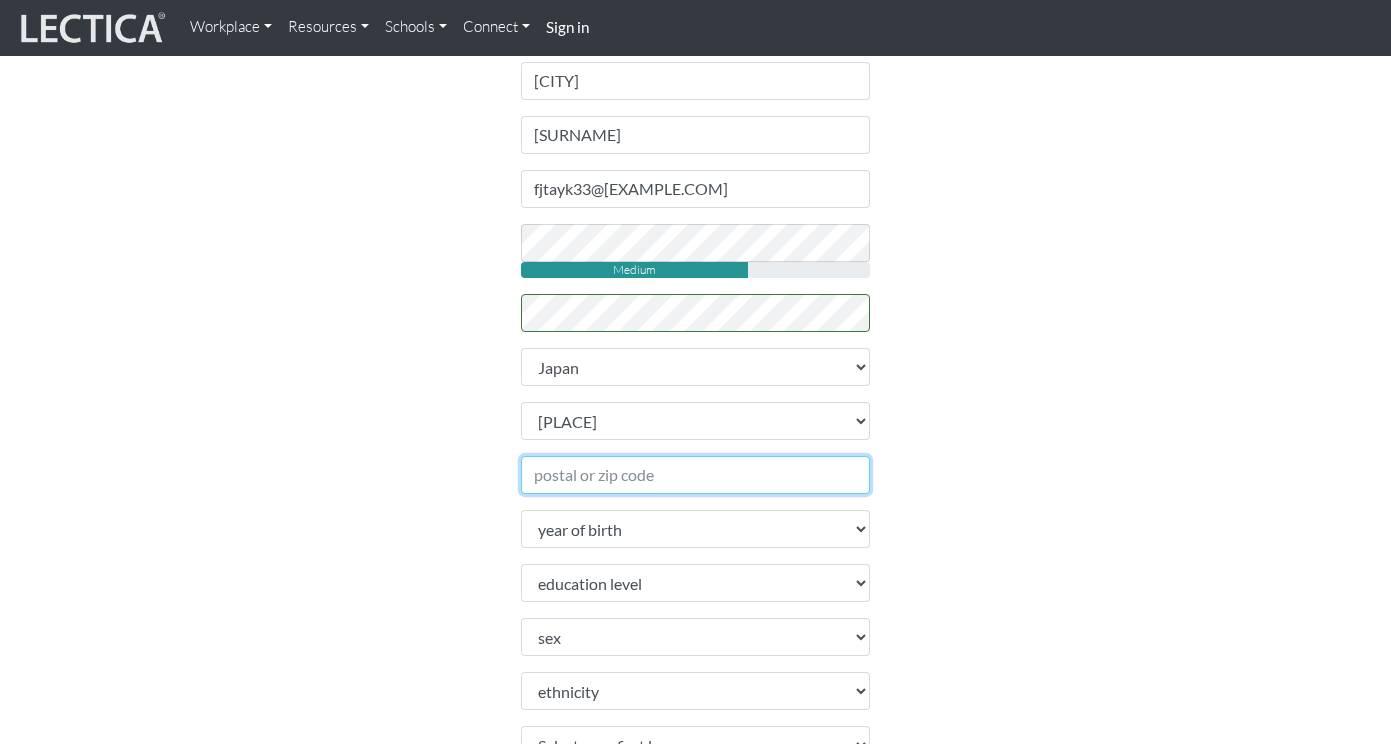 click on "Postal or zip code" at bounding box center [696, 475] 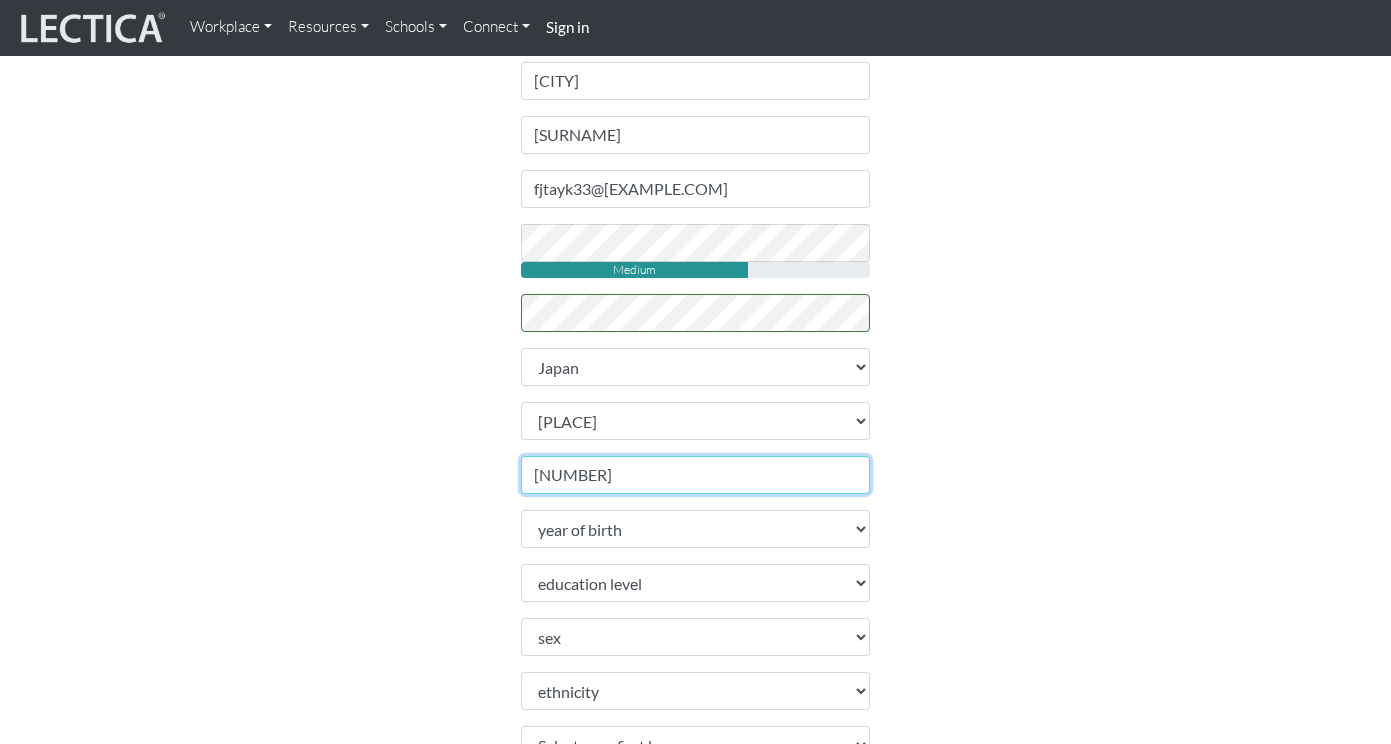 type on "[NUMBER]" 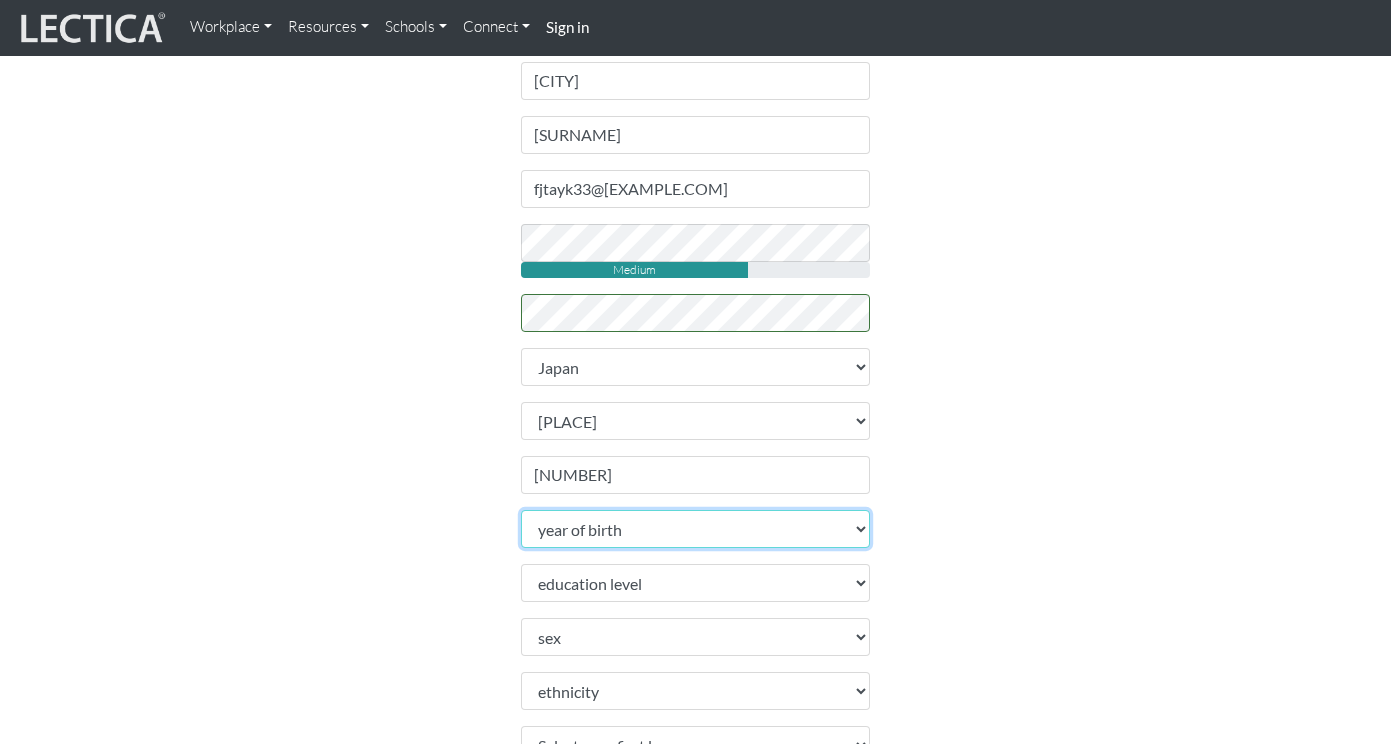 click on "lore ip dolor
6859
6569
8976
3551
9103
4575
0266
8367
4122
3983
9041
3799
9084
1518
1101
9886
8862
8657
7282
0020
6082
6445
1202
8220
7213
0713
5613
8998
0046
4992
7343
8869
1374
1082
7643
9864
6081
6038
4994
2980
1978
9312
8273
0264
1456
5237
2235
7429
2062
7084
7701
0094
7779
9018
7609
5566
9577
9993
5140
5346
1561
6041
2493
2340
1409
4403
0620
3819
9743
1035
3025
4294
7976
3116
9146
7431
4616
8408
6755
6824
0985
0271
9046
7951
1646
3688
3282
1385
5808
7802
4234
3569
7591
4947
6090
0923
1437
9982
8894" at bounding box center (696, 529) 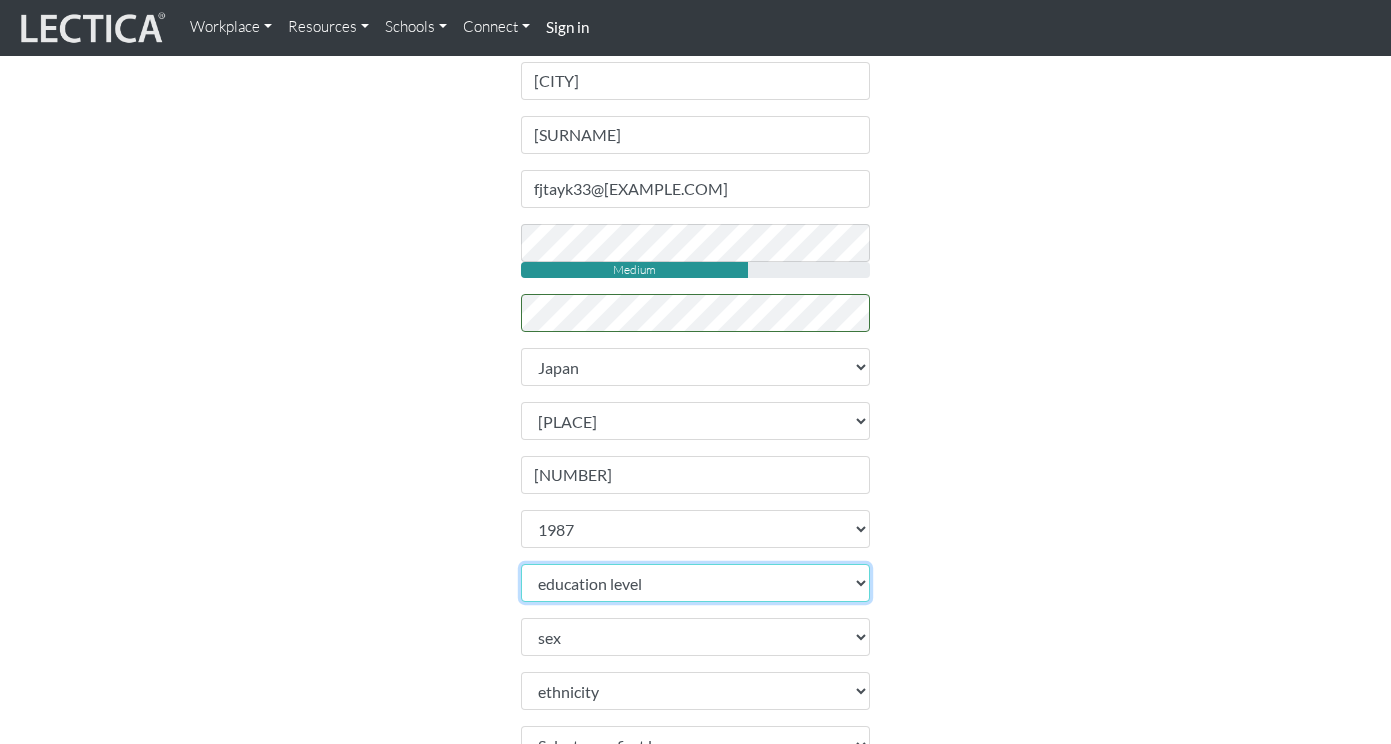 click on "education level
toddler
pre-pre-pre-k
pre-pre-k
pre-k
Kindergarten
1st grade
2nd grade
3rd grade
4th grade
5th grade
6th grade
7th grade
8th grade
9th grade
10th grade
11th grade
12th grade
1st year college
2nd year college
3rd year college
4th year college
1 year masters degree
2 year masters degree
1st year doctoral study
2nd year doctoral study or 2 masters deg
3rd year doctoral study
Ph.D. or 3 masters degrees
Post-doctoral study
2 or more Ph.D.'s" at bounding box center [696, 583] 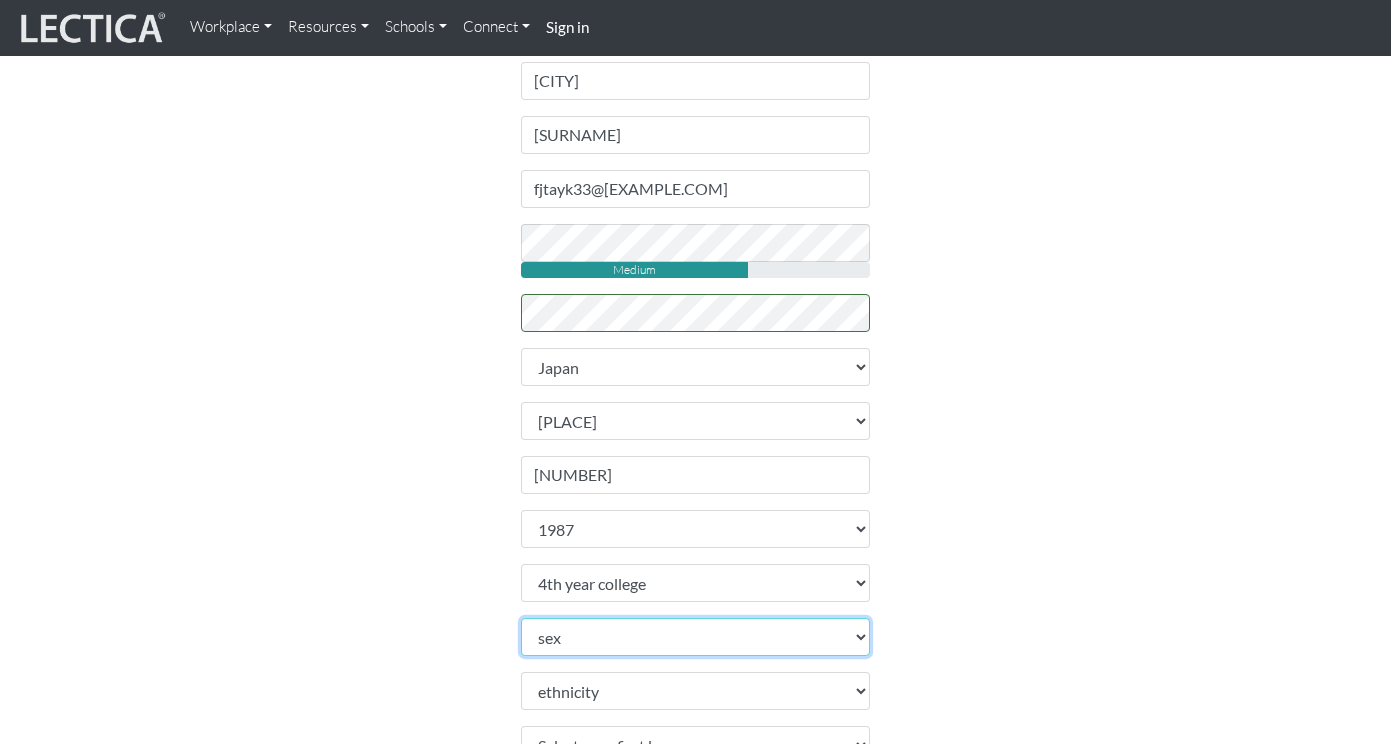 click on "sex
Male
Female
Binary
Non-binary
Opt out" at bounding box center [696, 637] 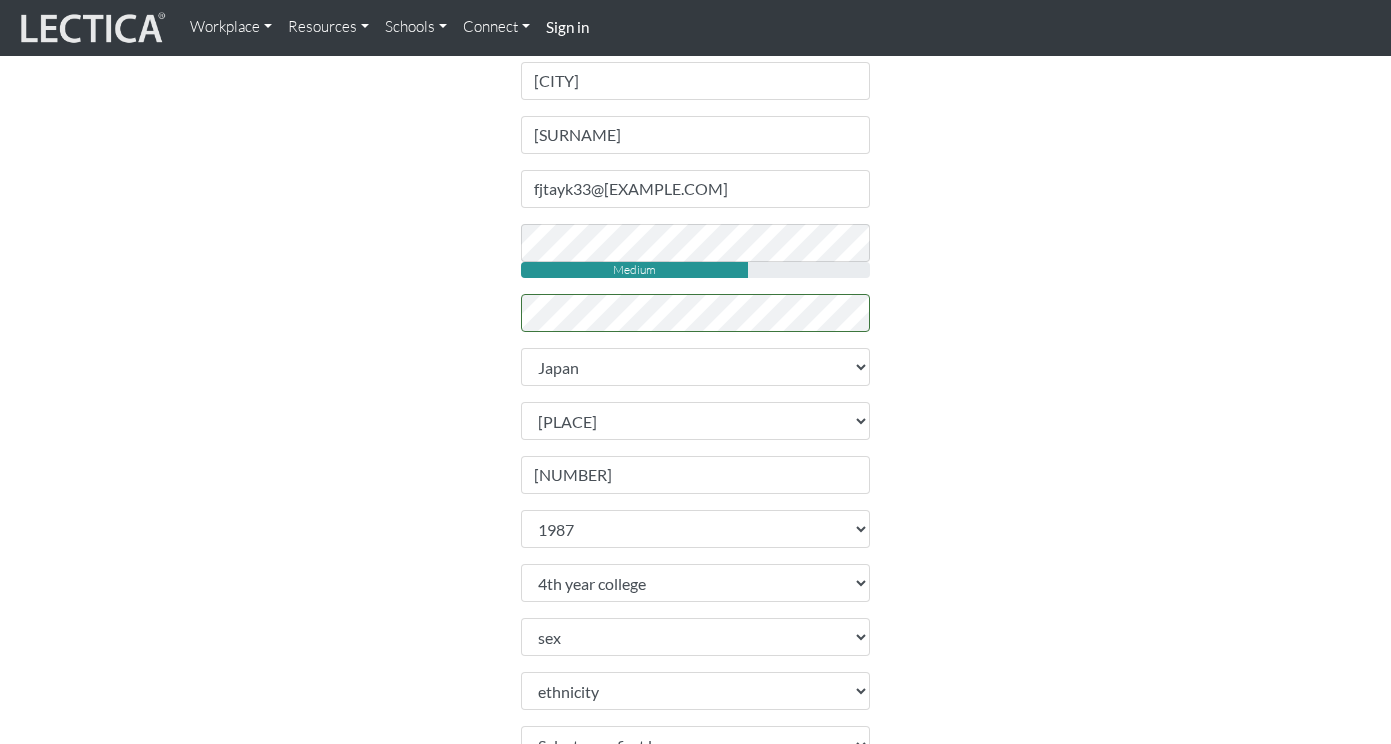 click on "Sign up
Please do not create more than one account. If you are having problems,
contact us  instead.
Feel free to use your email address as your username.
Username
fjtayk33@example.com
First name
[FIRST]
Last name
[LAST]
Email address
fjtayk33@example.com
password
Medium
retype password" at bounding box center (696, 428) 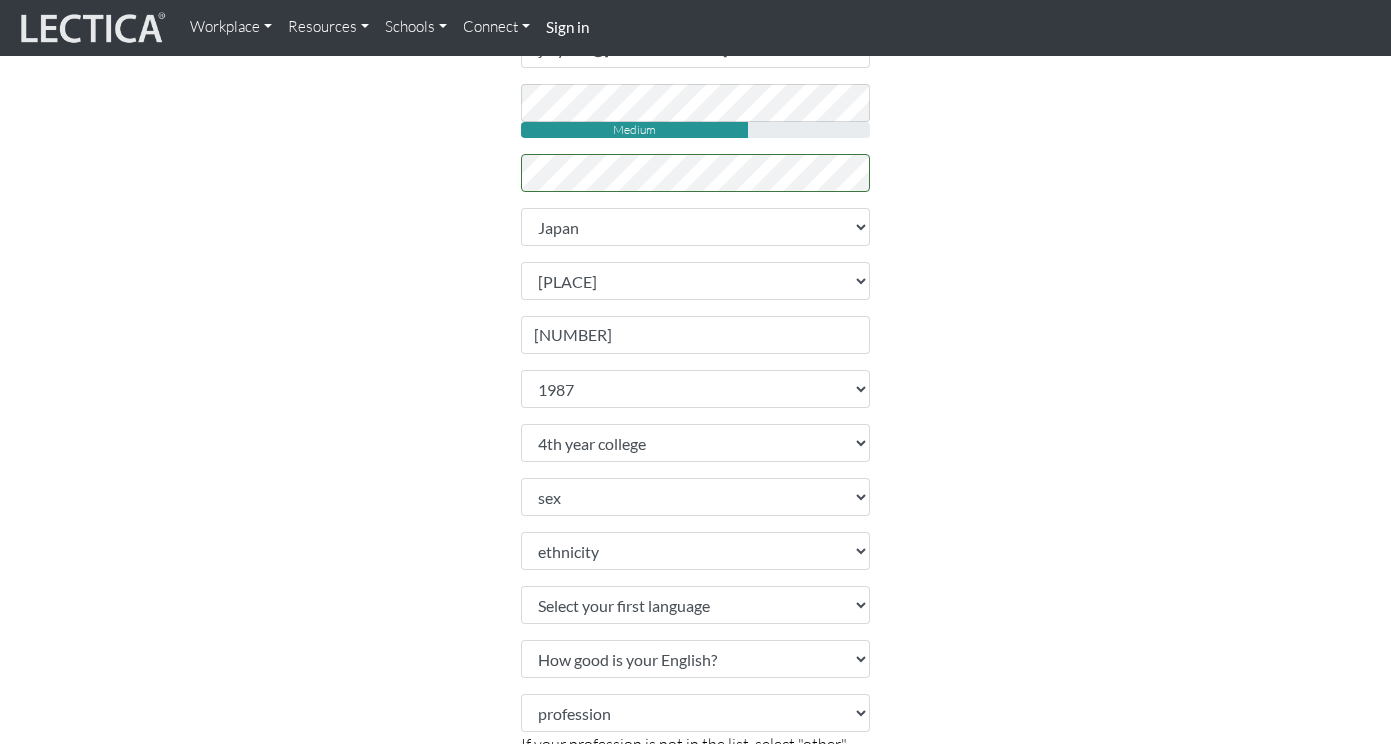 scroll, scrollTop: 527, scrollLeft: 0, axis: vertical 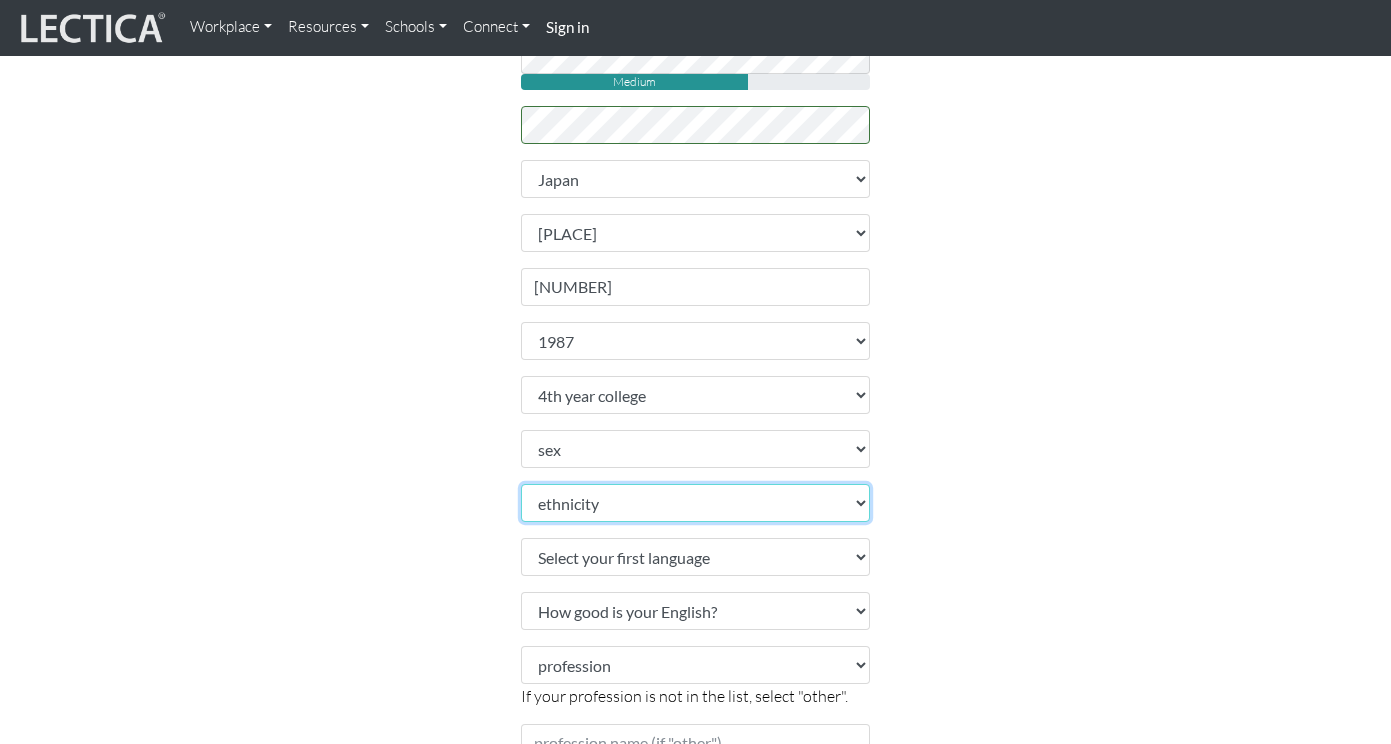 click on "[ETHNICITY]" at bounding box center [696, 503] 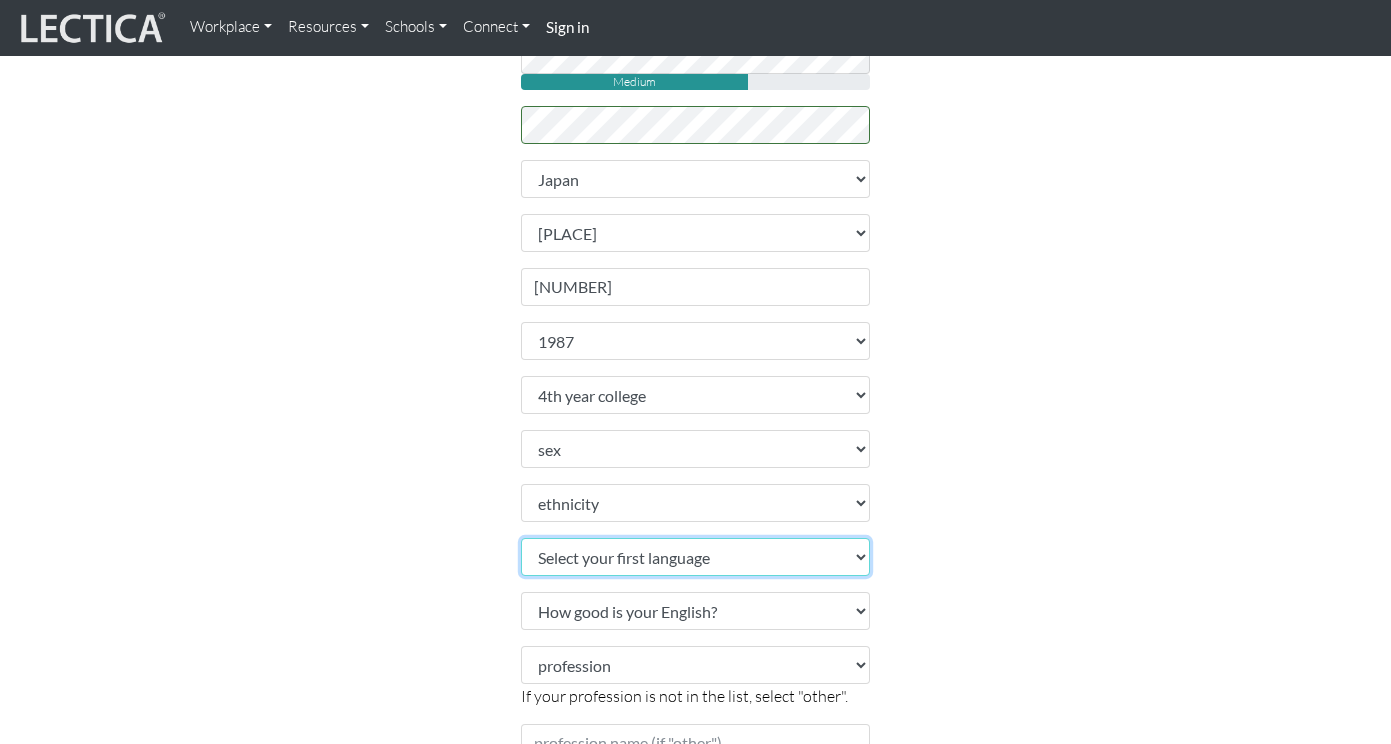 click on "Select your first language
Abkhazian
Achinese
Acoli
Adangme
Adyghe
Afar
Afrihili
Afrikaans
Aghem
Ainu
Akan
Akkadian
Akoose
Alabama
Albanian
Aleut
Algerian Arabic
American English
American Sign Language
Amharic
Ancient Egyptian
Ancient Greek
Angika
Anguilla
Ao Naga
Arabic
Aragonese
Aramaic
Aranda
Araona
Arapaho
Arawak
Armenian
Aromanian
Arpitan
Assamese
Asturian
Asu
Atsam
Australian English
Austrian German
Avaric
Avestan
Awadhi
Aymara
Azerbaijani
Badaga
Bafia
Bafut
Bakhtiari
Balinese
Baluchi
Bambara
Bamun
Bangladesh
Banjar
Basaa
Bashkir
Basque
Batak Toba
Bavarian
Beja
Belarus
Belarusian
Bemba
Bena
Bengali
Betawi
Bhojpuri
Bikol
Bini
Bishnupriya" at bounding box center (696, 557) 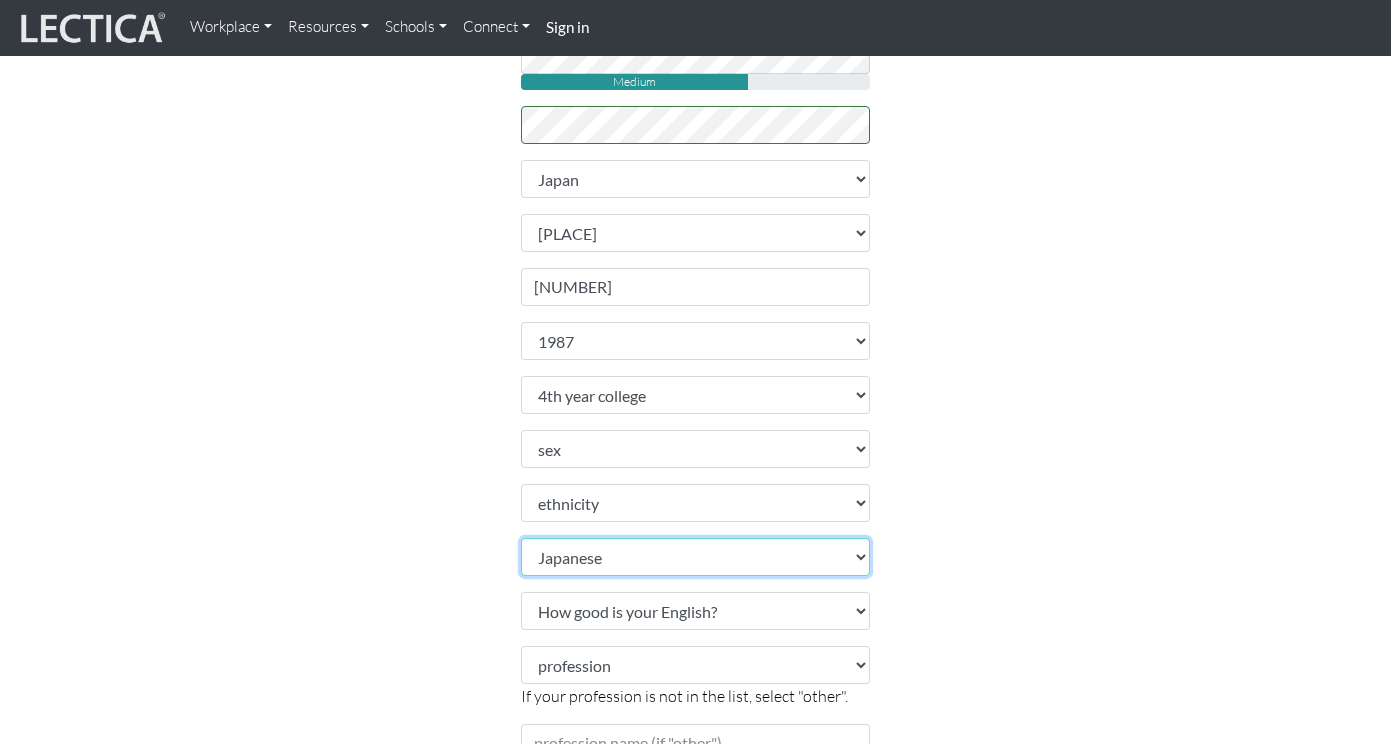 scroll, scrollTop: 549, scrollLeft: 0, axis: vertical 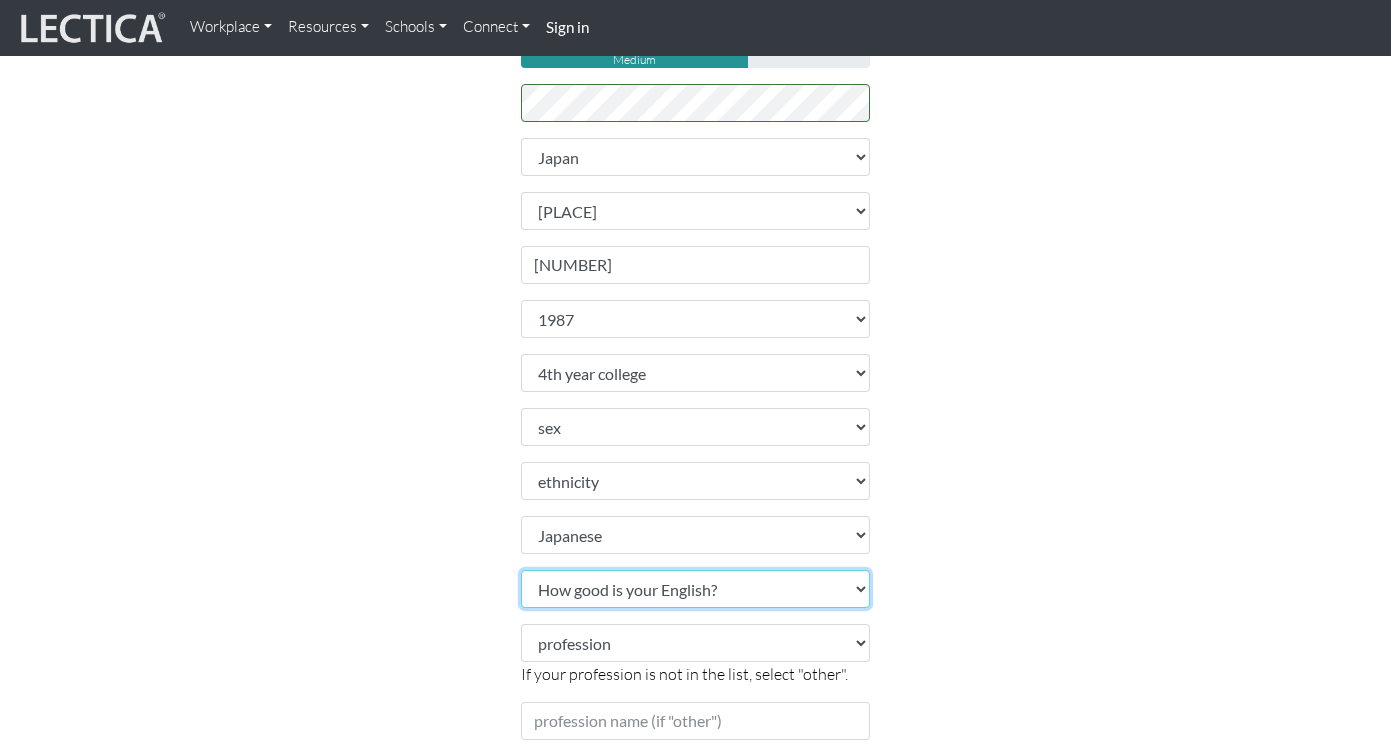 click on "How good is your English?
Outstanding
Excellent
Very good
Good
Not so good
Poor" at bounding box center [696, 589] 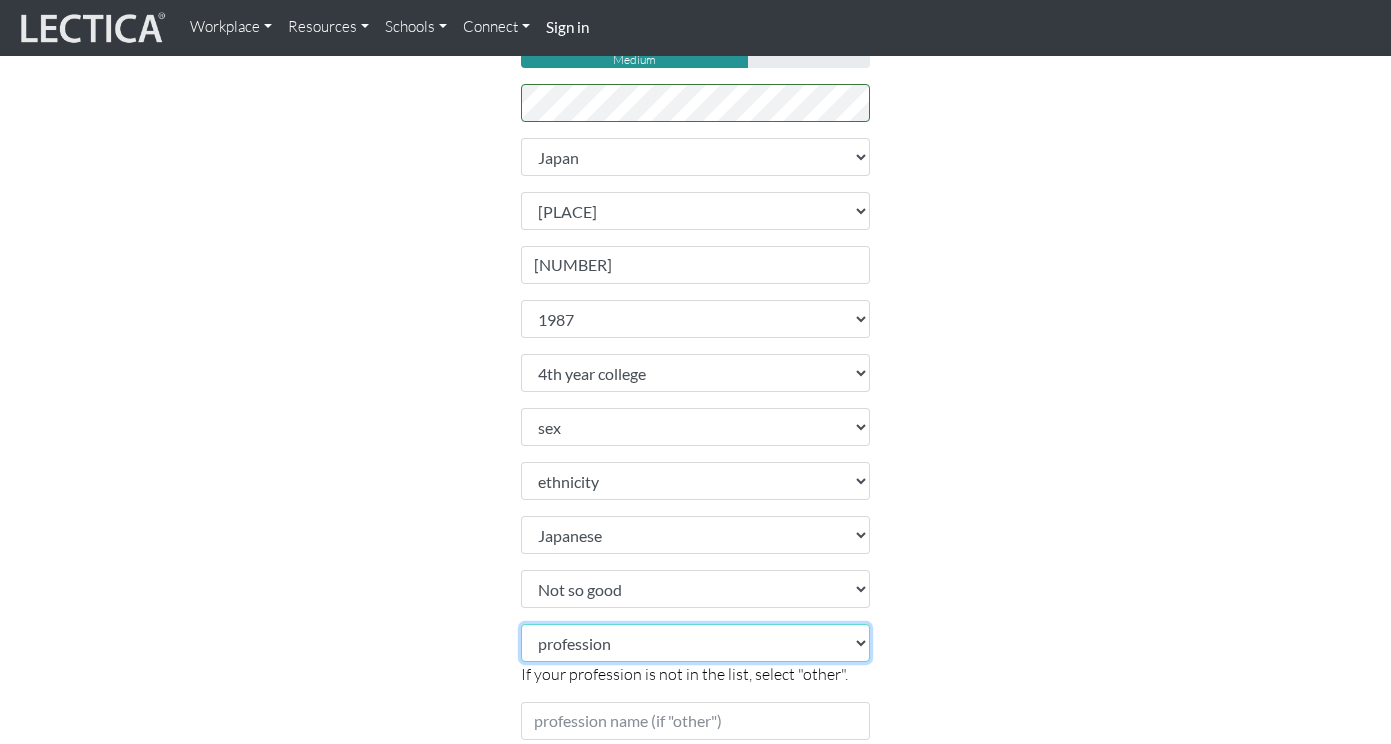 click on "profession
academic
accounting/finance
administration
arts: performing
arts: visual
athletics
banking
bard
business (general)
clergy
coaching/consulting
communications
counselling/psychotherapy
economics
education: admin 13+
education: admin K-12
educational assessment
education: policy 13+
education: policy K-12
education: program evaluation
education: teacher educator
education: teaching (13+)
education: teaching (K-12)
engineering
entrepreneurship
farming
government
health care: alternative
health care: conventional
human resources
hunter-gatherer
insurance
labor
law
management
manufacturing
media
military
networking
OPT OUT
(other)
philanthropy
politics
protective services
psychometrics
public relations
research
sales/marketing
scribe
service industry" at bounding box center (696, 643) 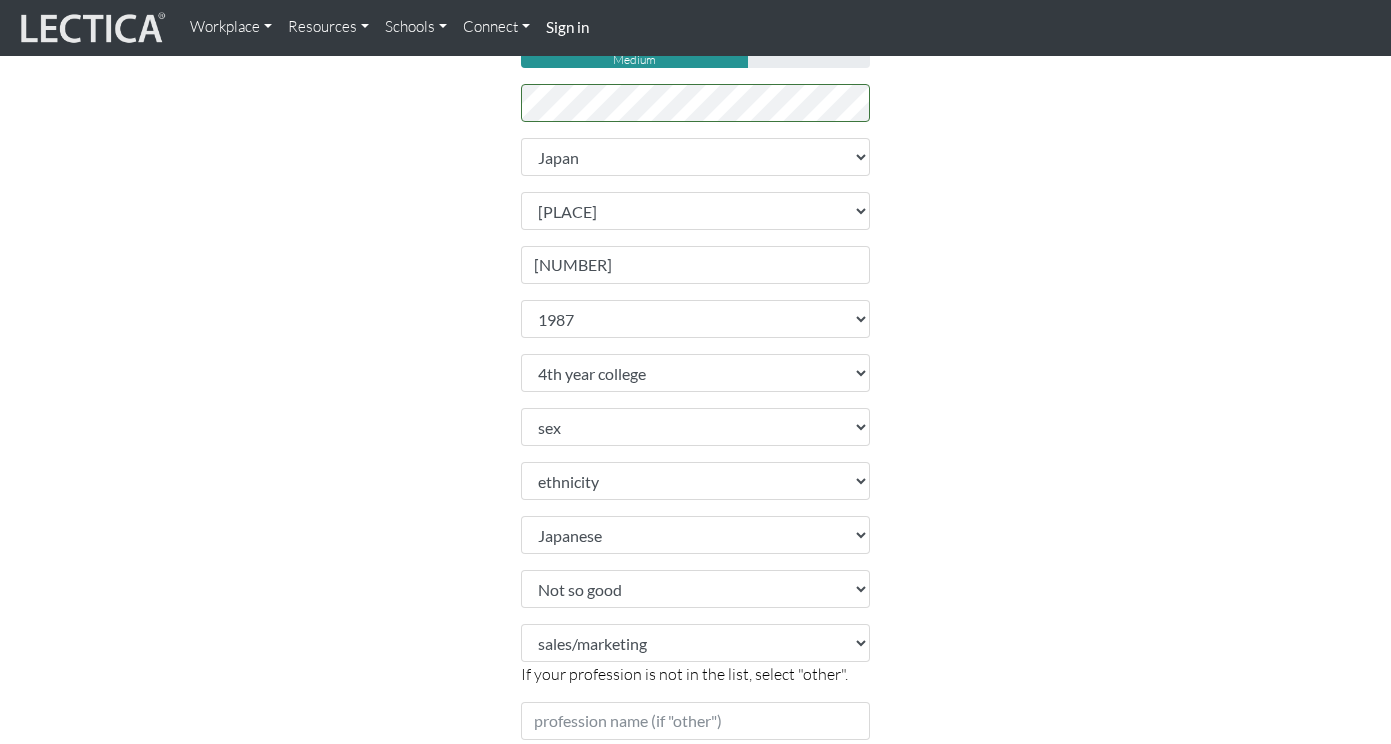 click on "Sign up
Please do not create more than one account. If you are having problems,
contact us  instead.
Feel free to use your email address as your username.
Username
fjtayk33@example.com
First name
[FIRST]
Last name
[LAST]
Email address
fjtayk33@example.com
password
Medium
retype password" at bounding box center (696, 218) 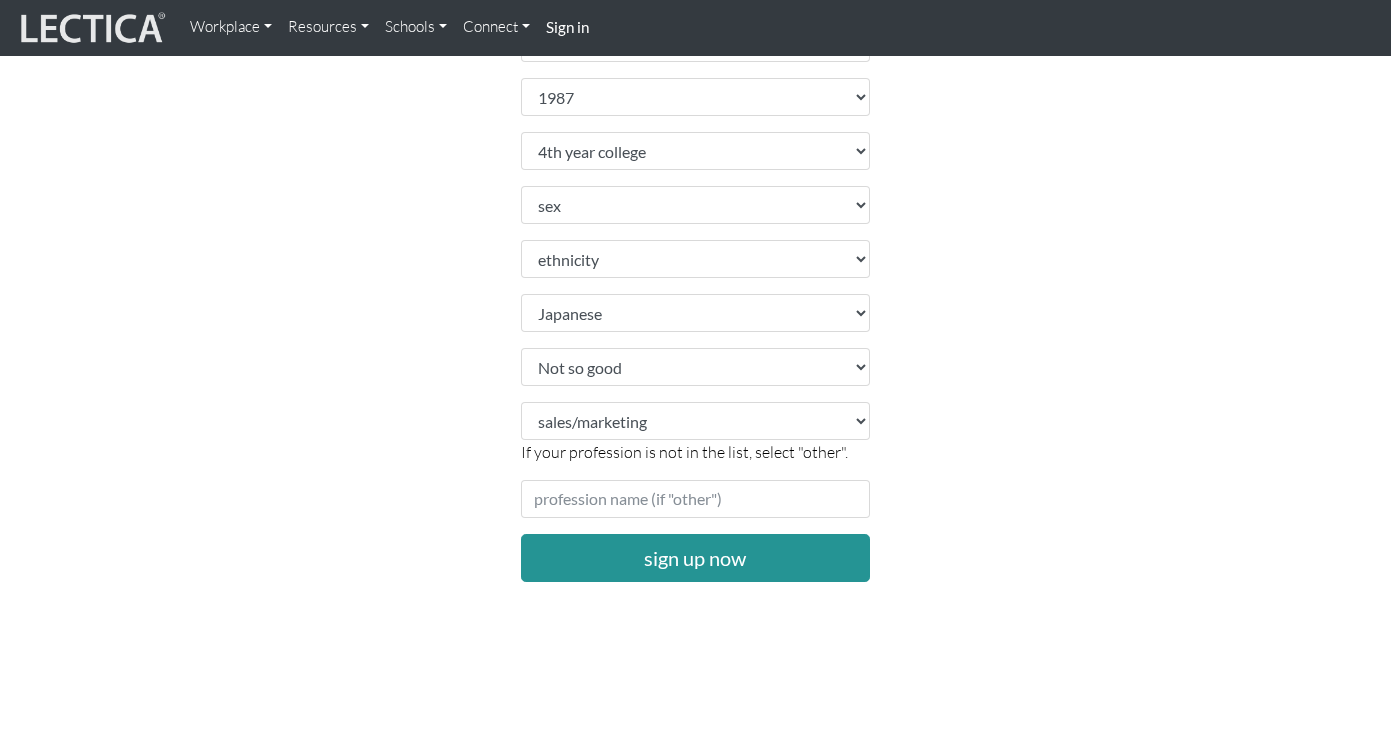 scroll, scrollTop: 850, scrollLeft: 0, axis: vertical 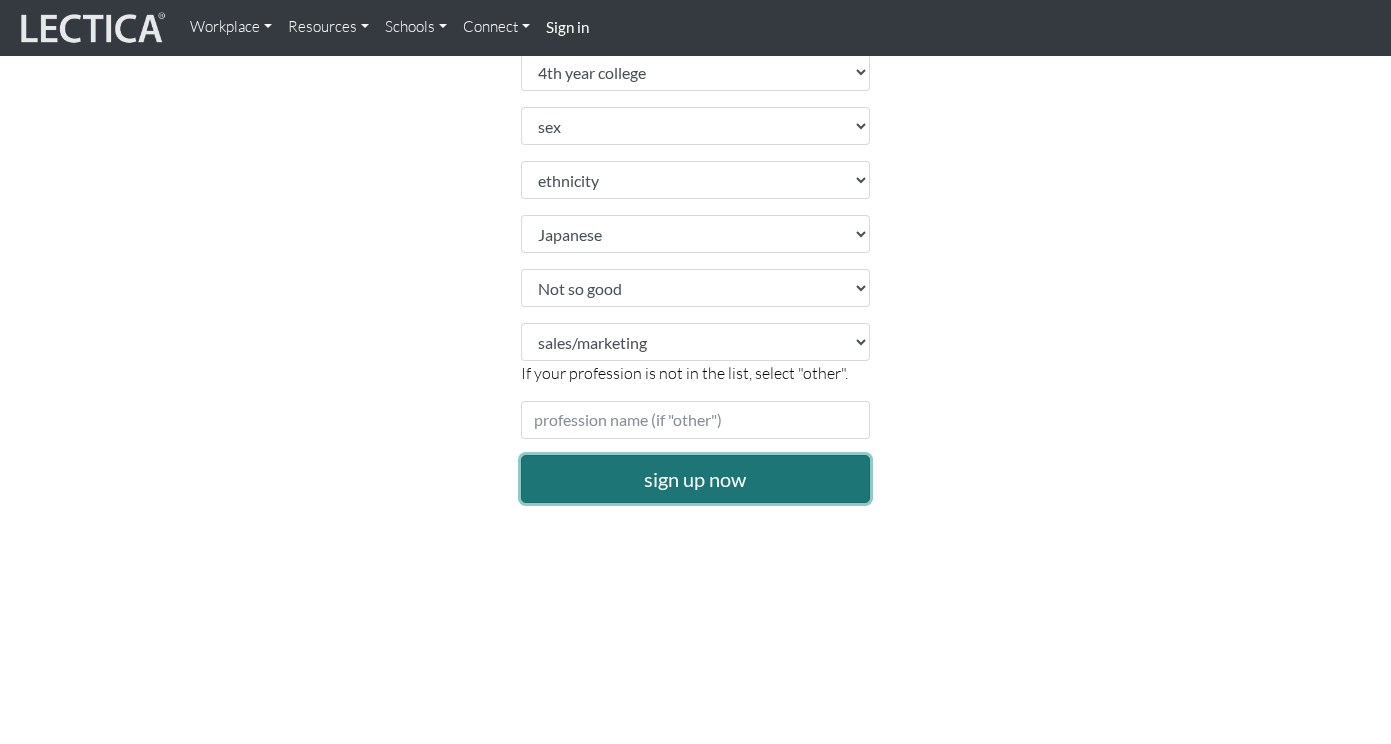 click on "sign up now" at bounding box center (696, 479) 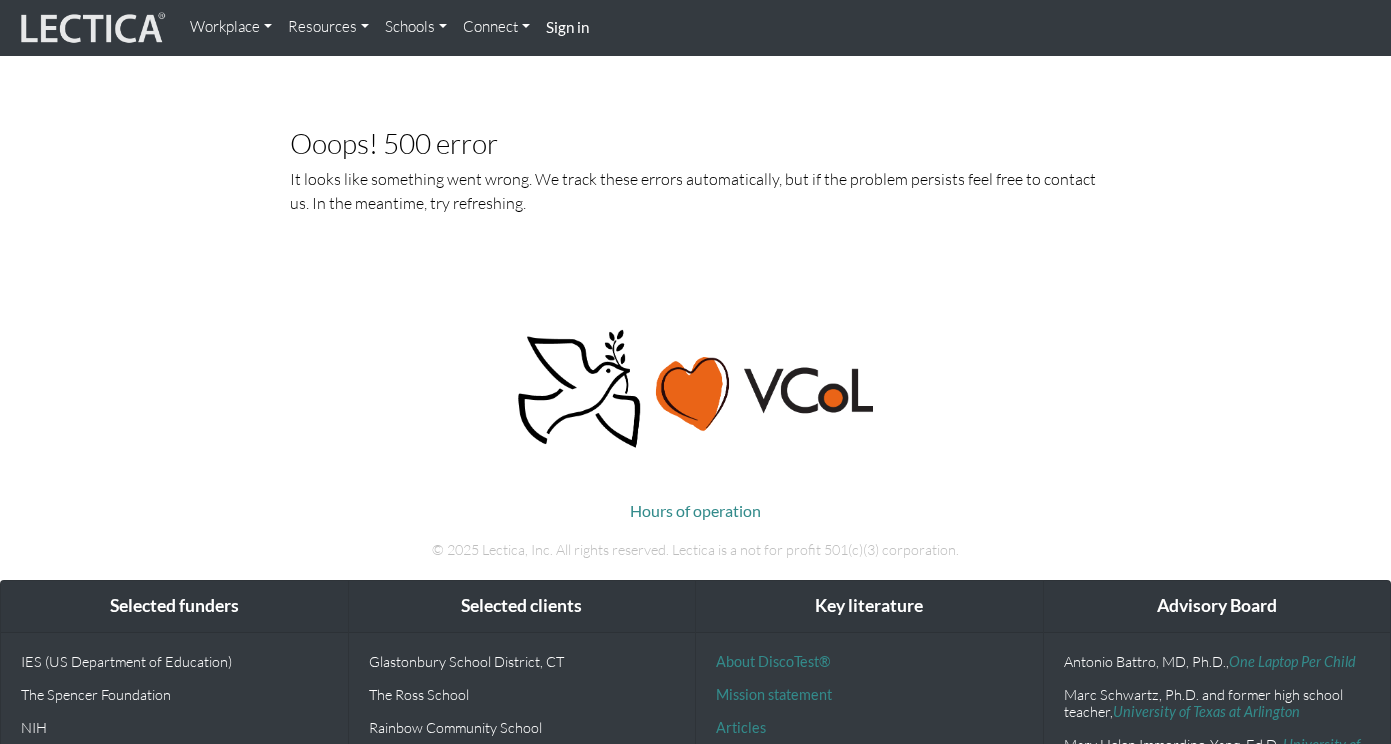 scroll, scrollTop: 0, scrollLeft: 0, axis: both 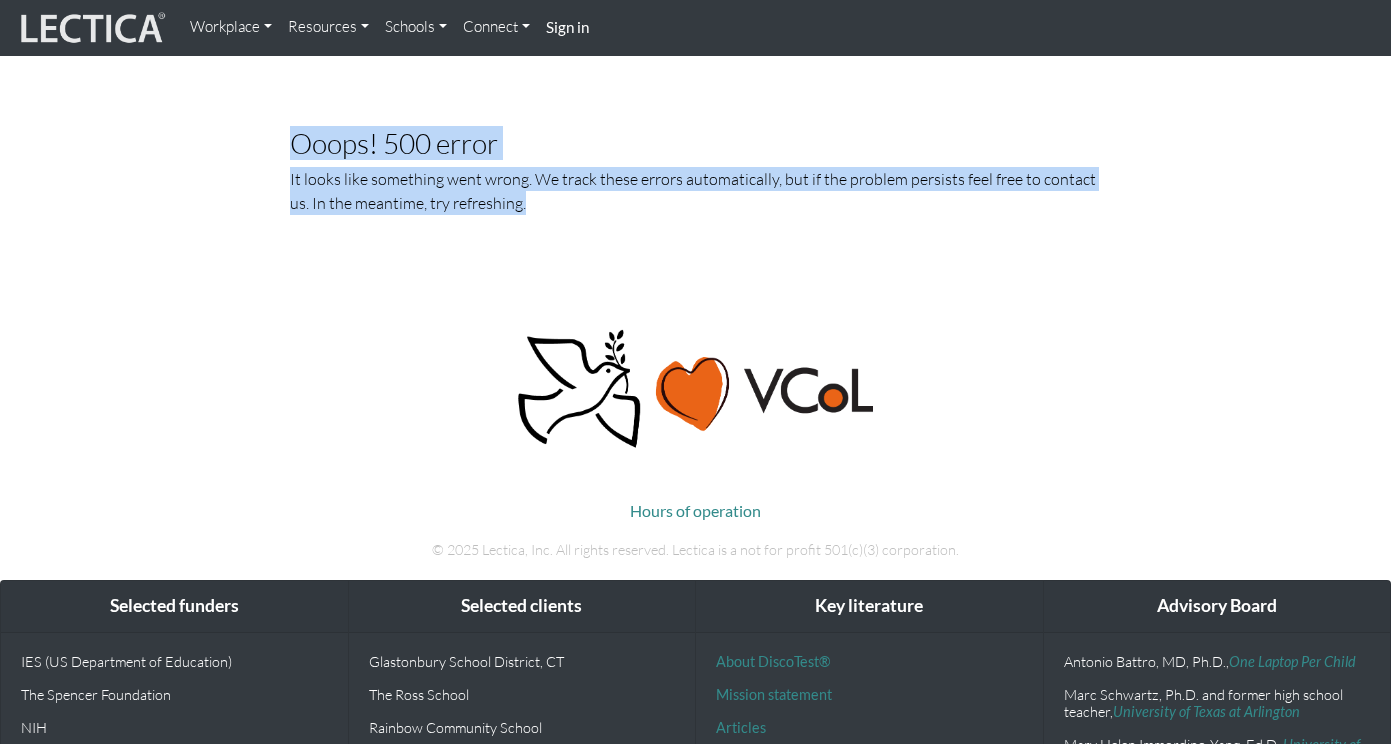 drag, startPoint x: 544, startPoint y: 192, endPoint x: 286, endPoint y: 138, distance: 263.5906 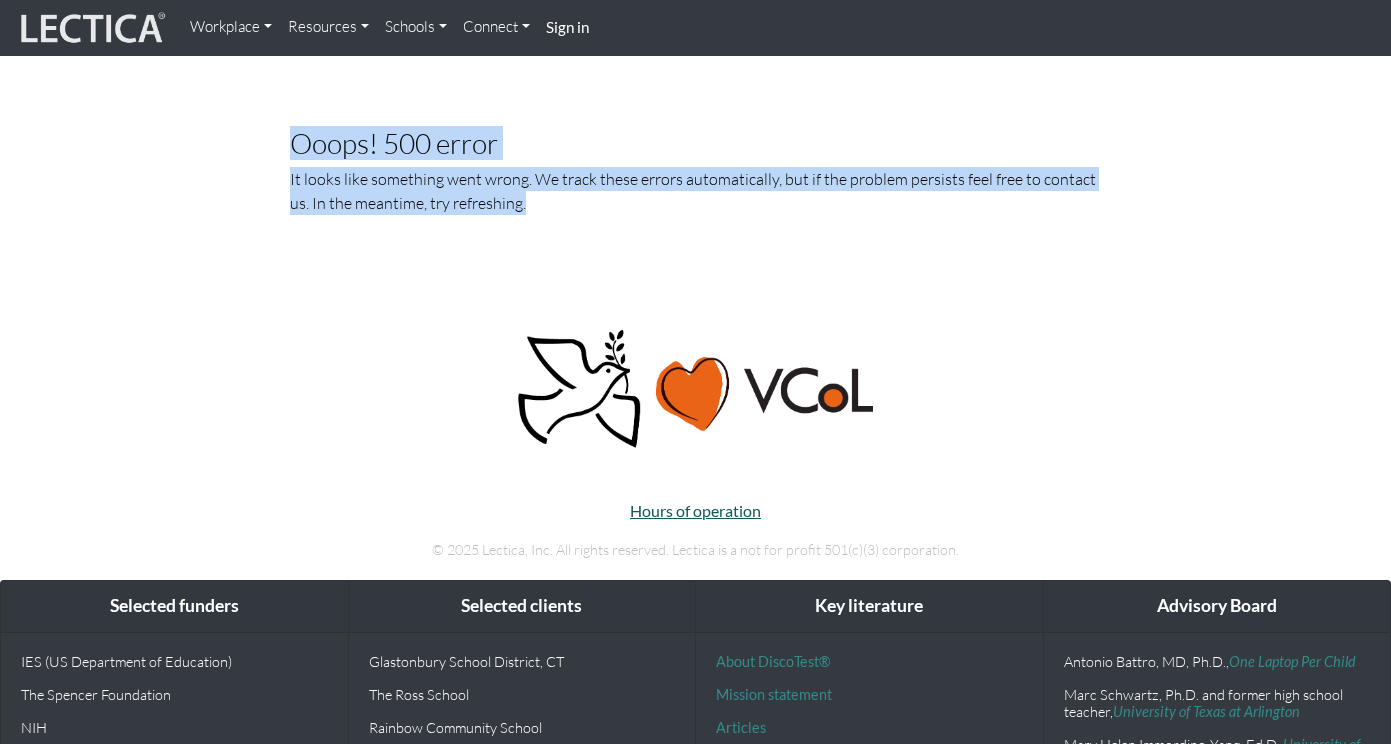 click on "Hours of operation" at bounding box center [695, 510] 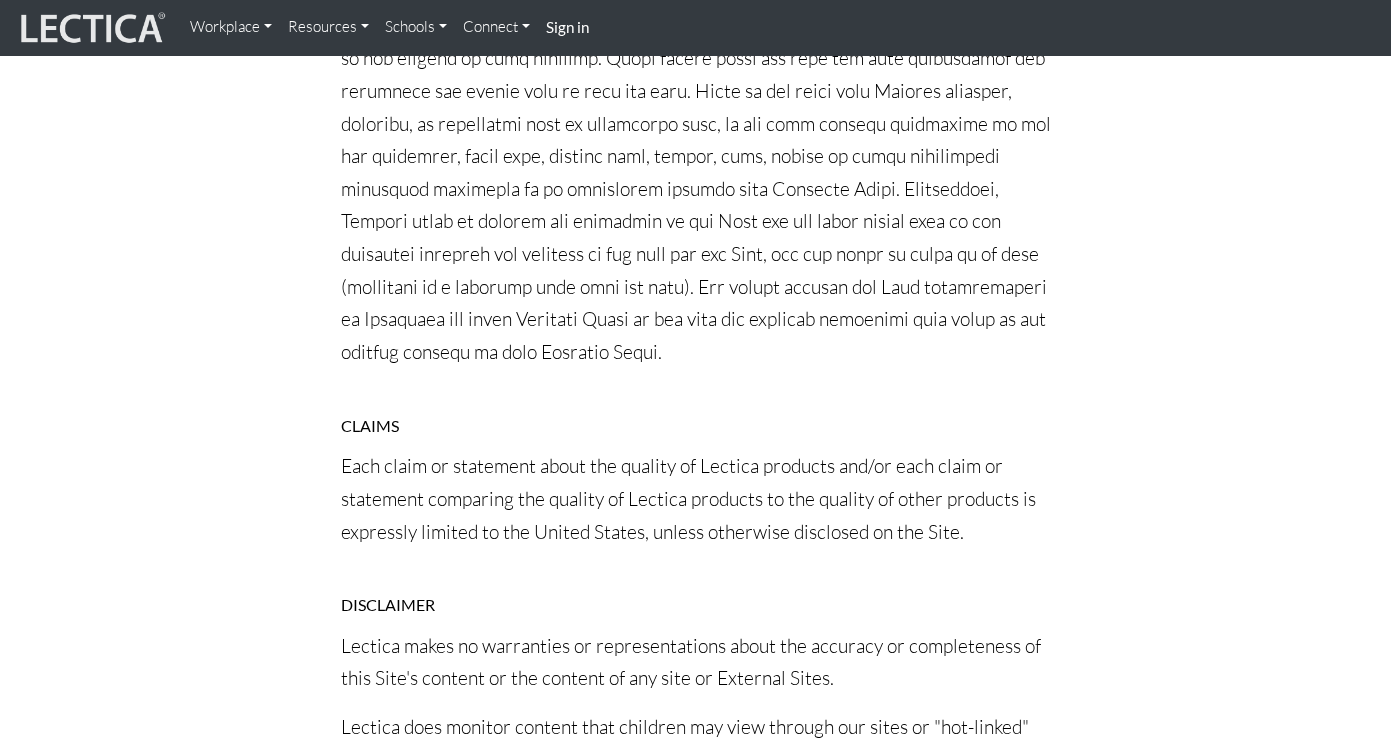 scroll, scrollTop: 10554, scrollLeft: 0, axis: vertical 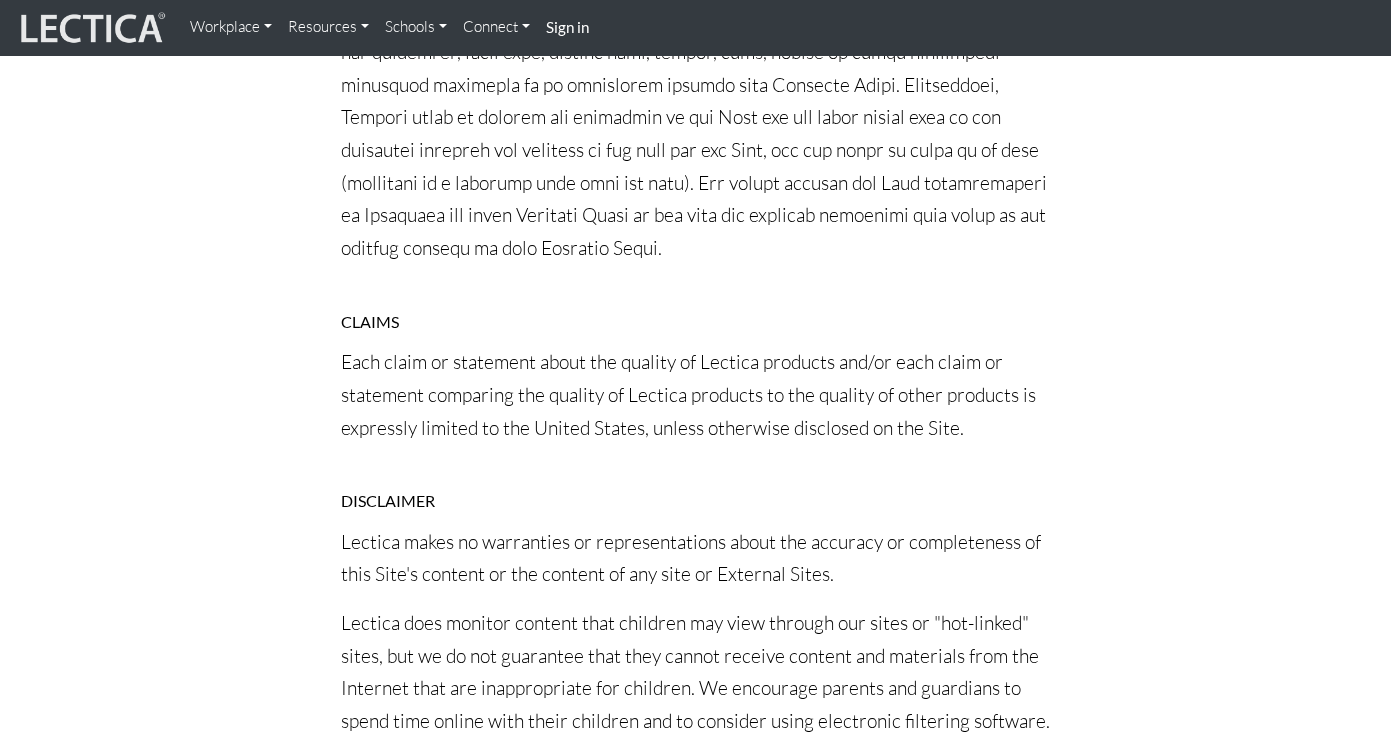 click at bounding box center (91, 28) 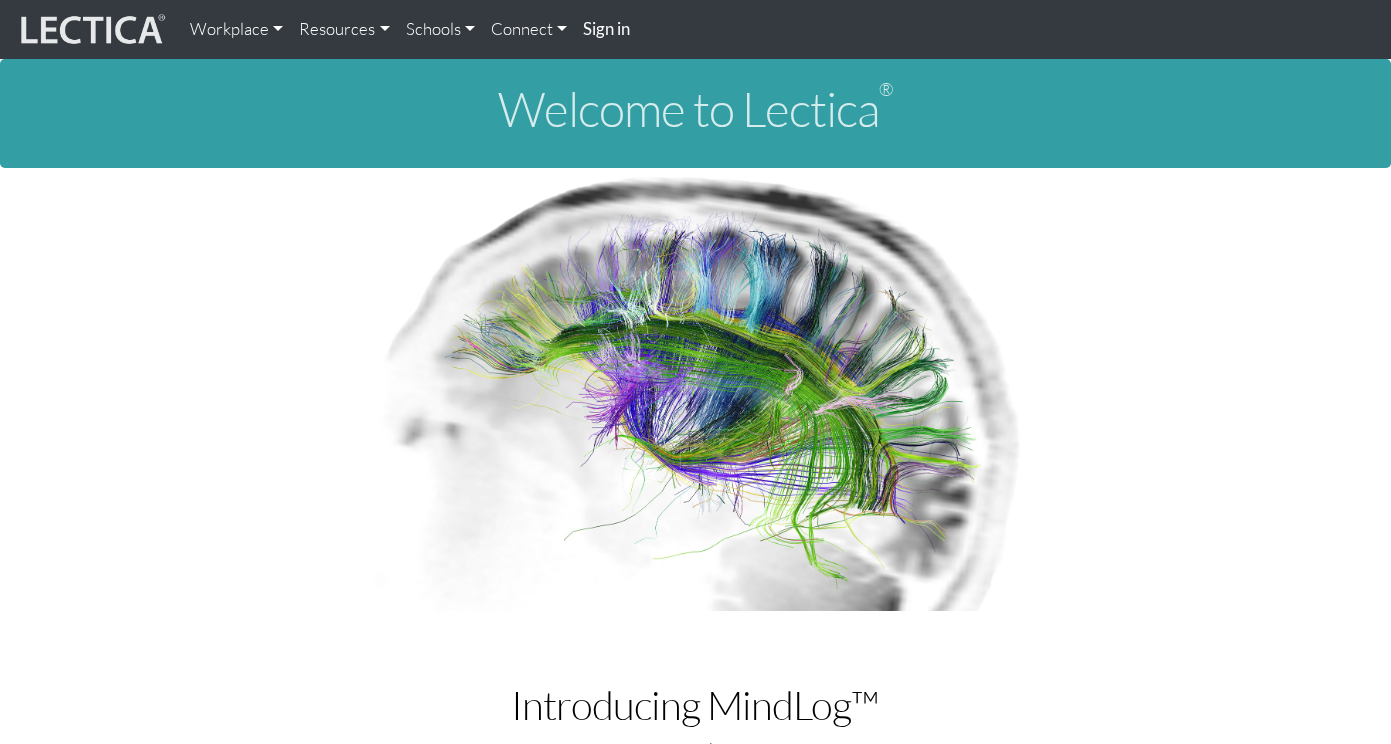 scroll, scrollTop: 0, scrollLeft: 0, axis: both 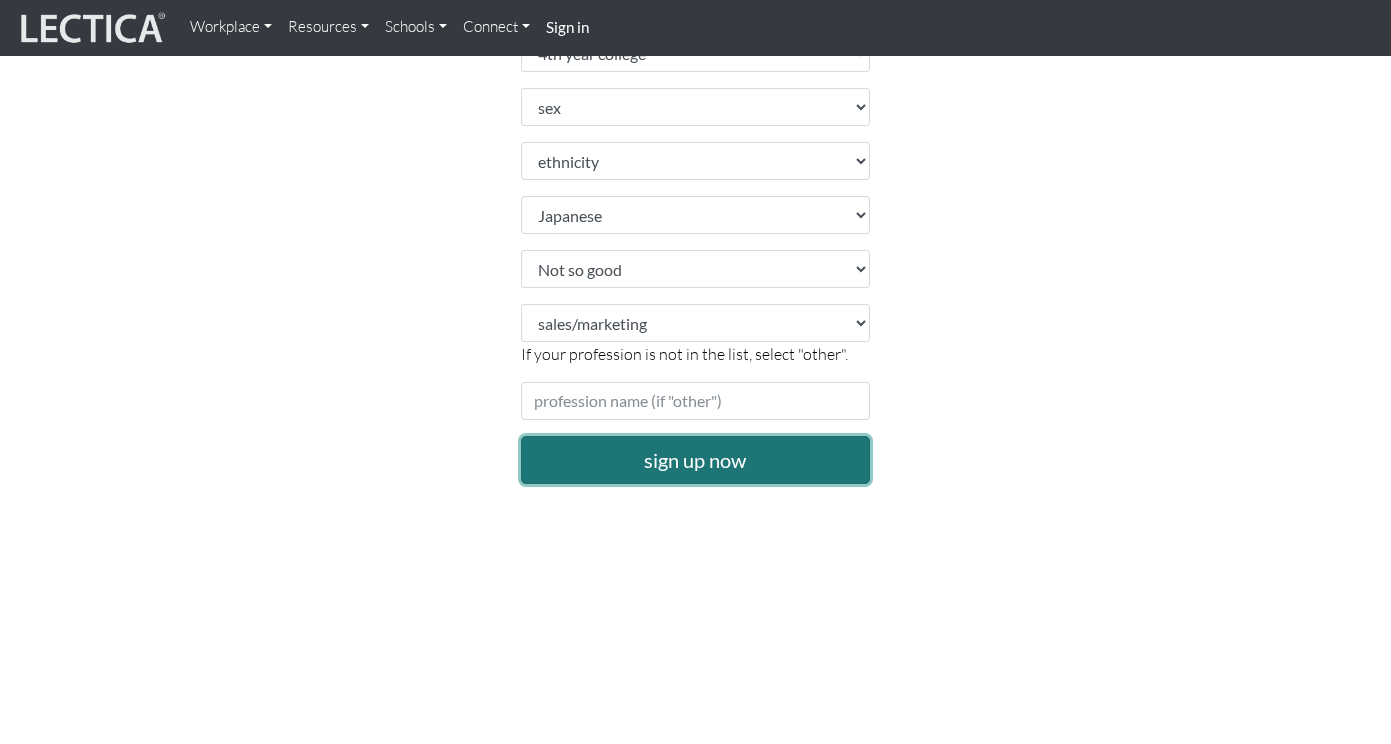 click on "sign up now" at bounding box center [696, 460] 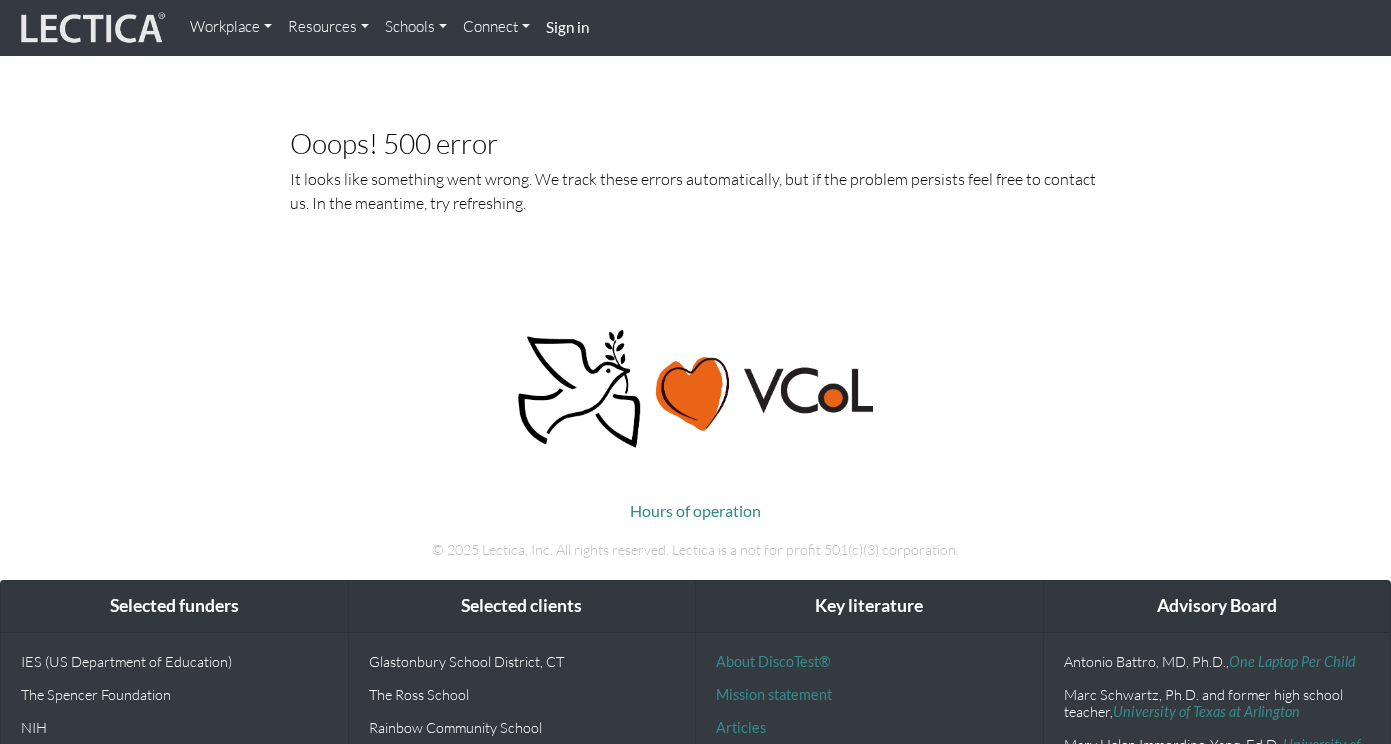 scroll, scrollTop: 0, scrollLeft: 0, axis: both 